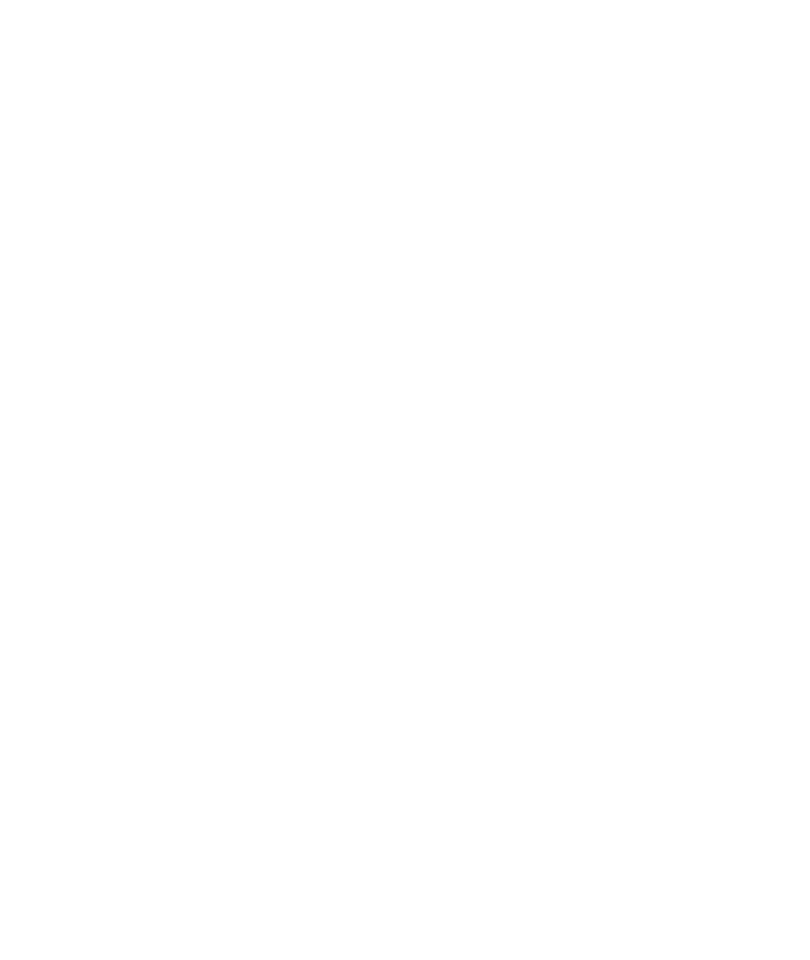 scroll, scrollTop: 0, scrollLeft: 0, axis: both 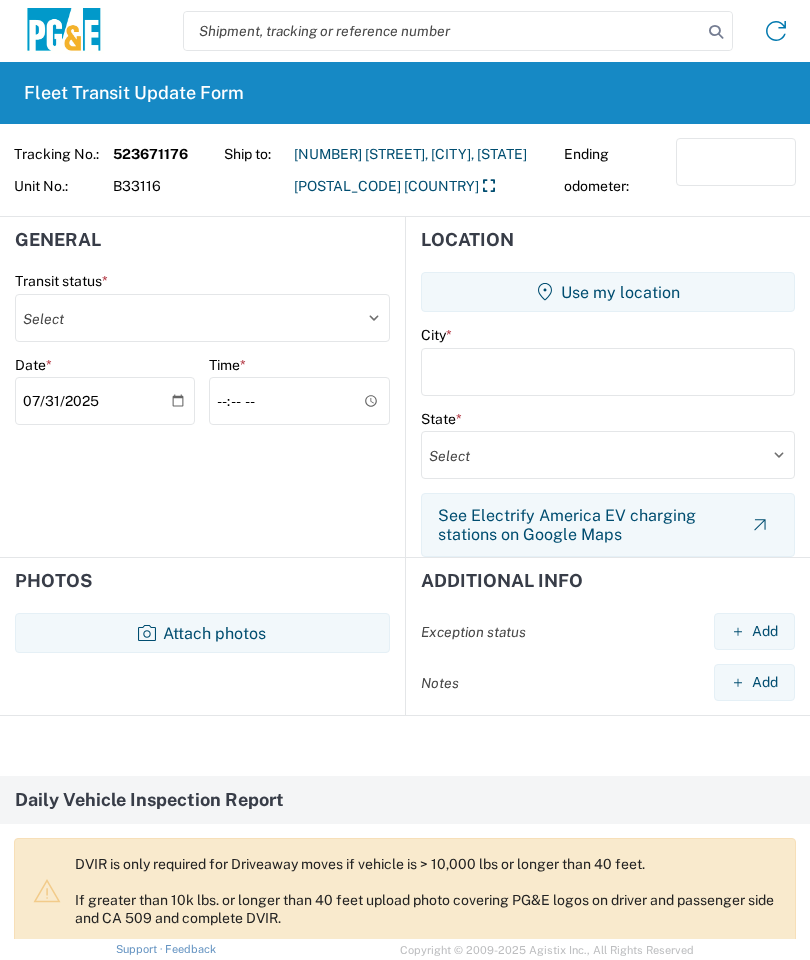 click on "Select Delivered Picked Up" 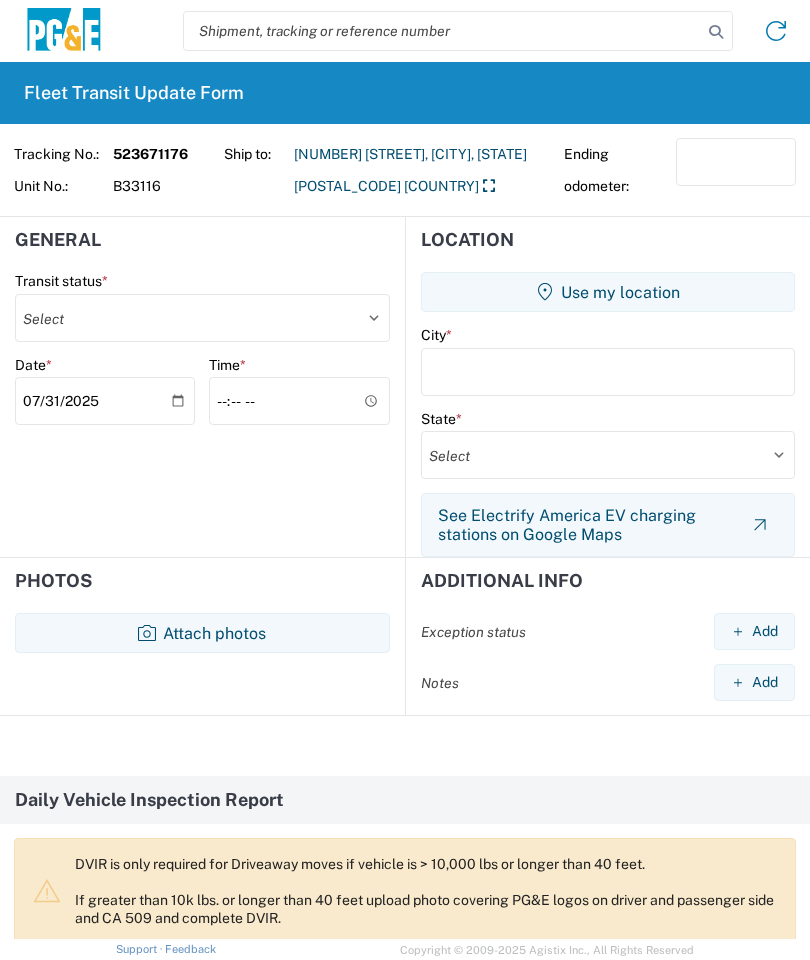 select on "PICKEDUP" 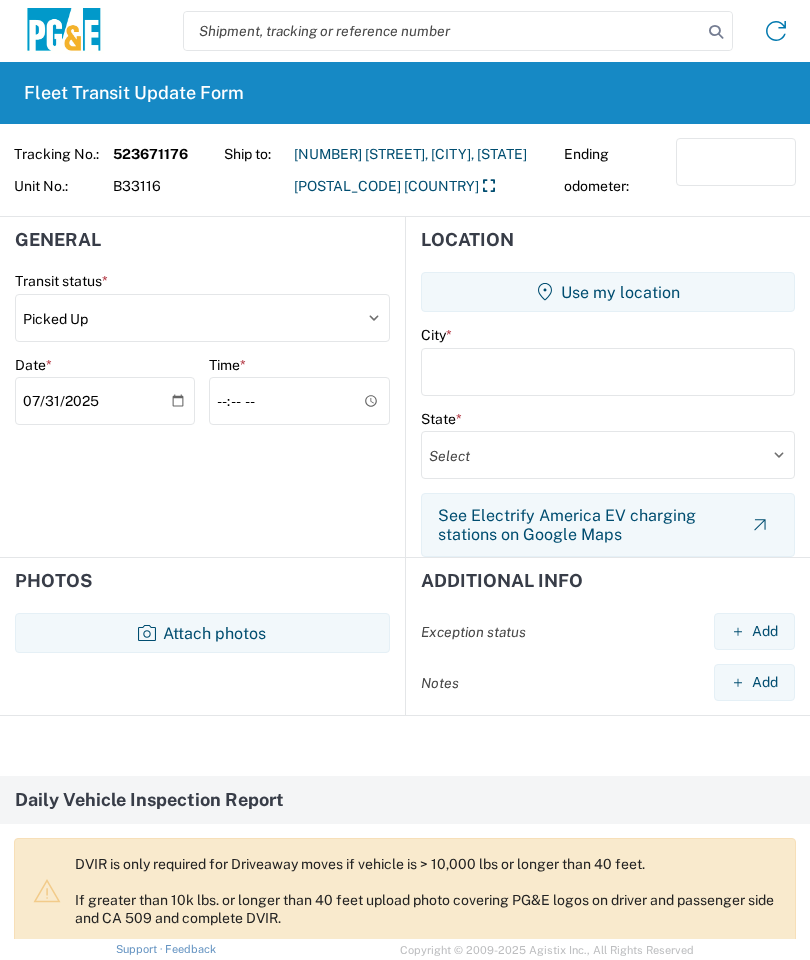 click on "Attach photos" 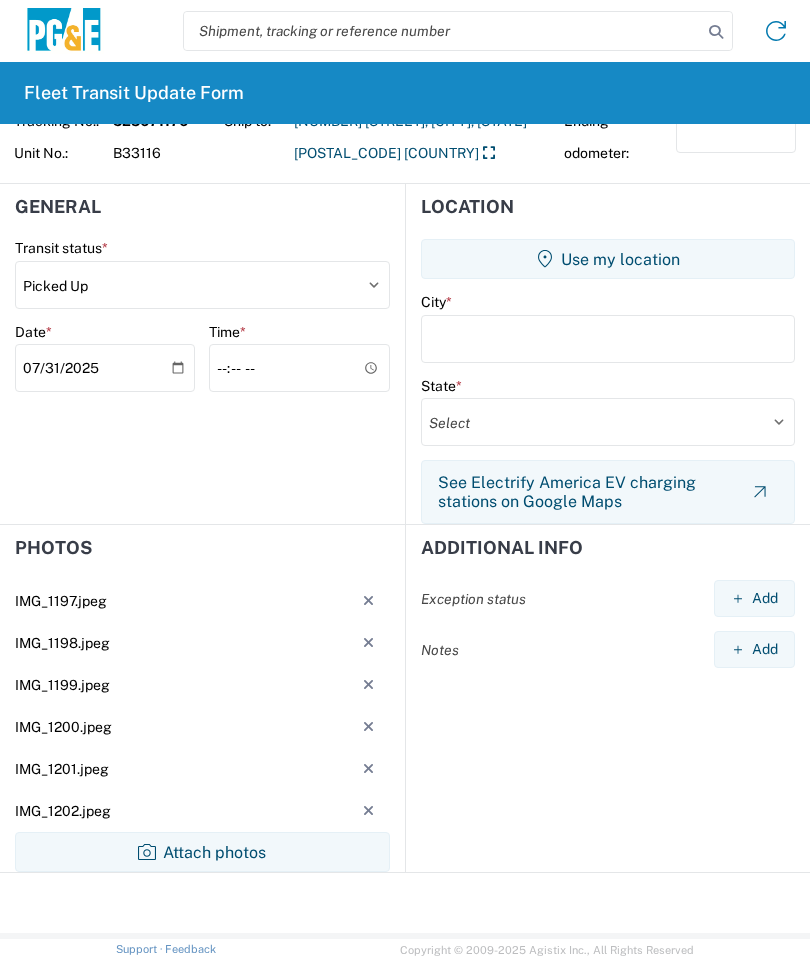 scroll, scrollTop: 32, scrollLeft: 0, axis: vertical 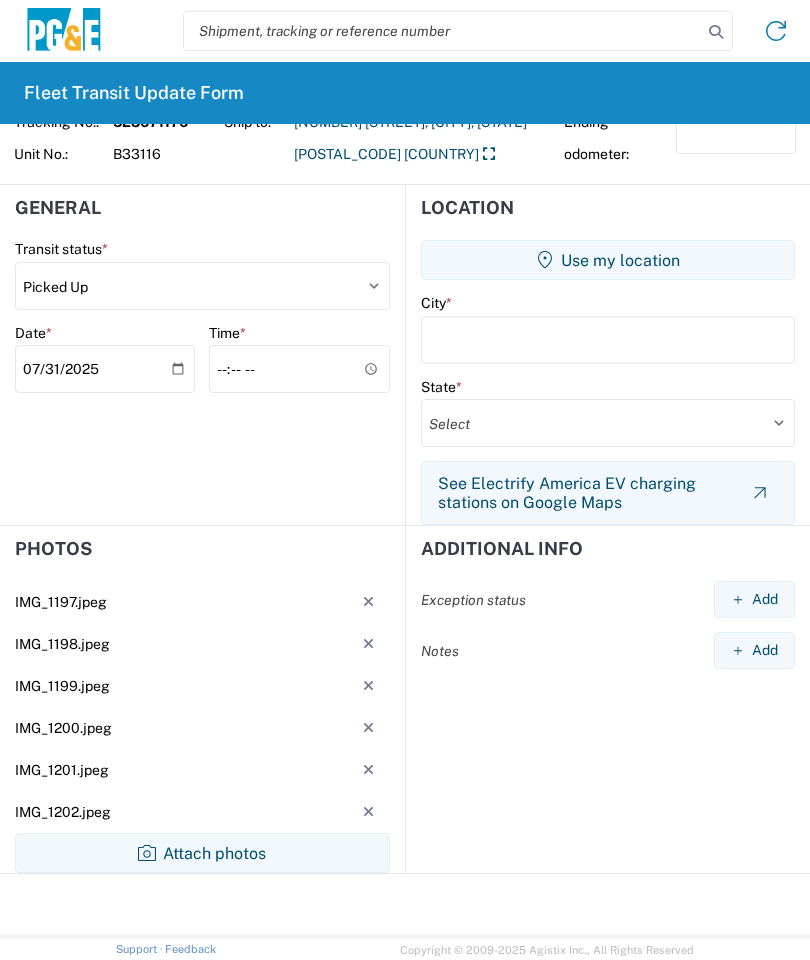 click on "18:48" 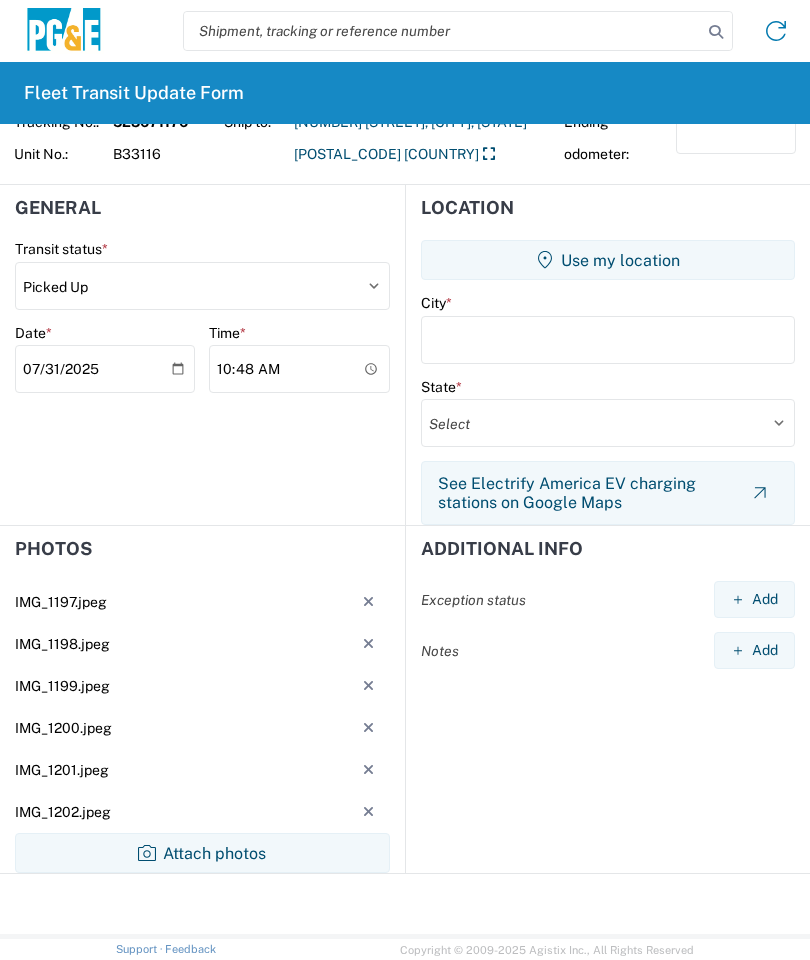 type on "10:00" 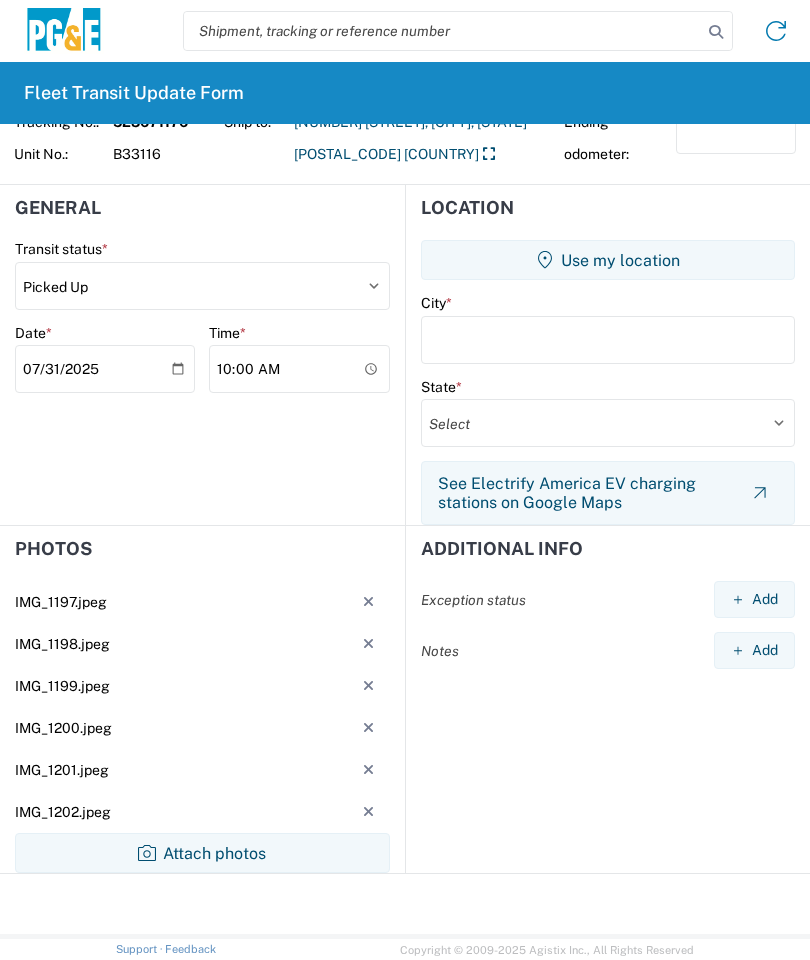 click on "2025-07-31" 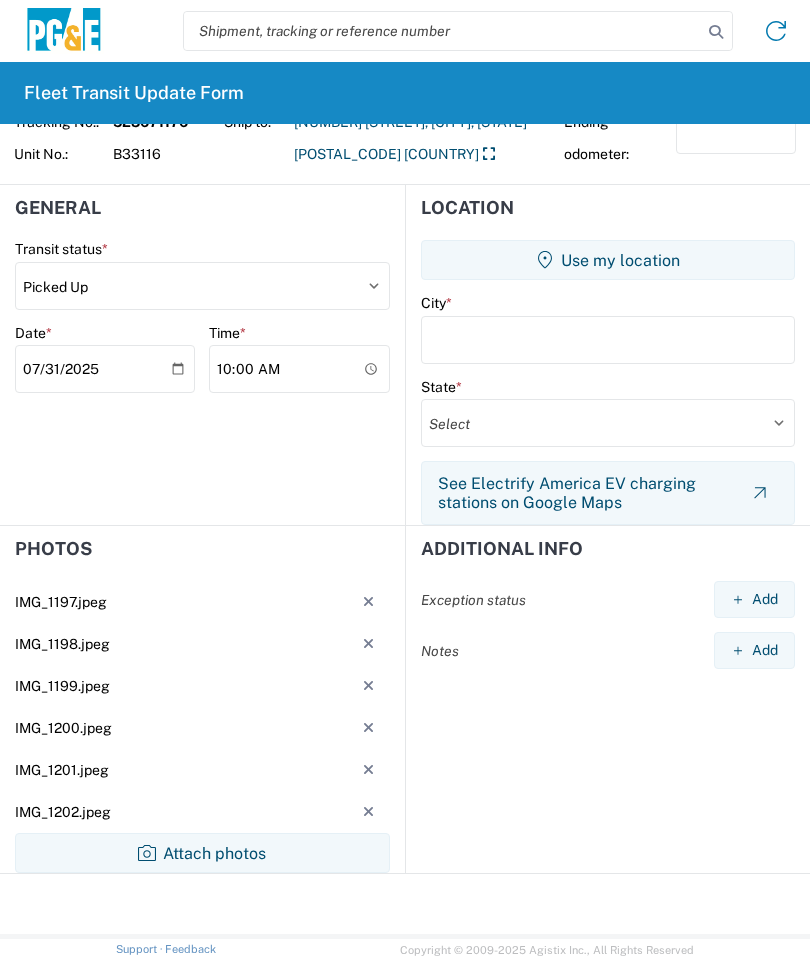 type on "2025-07-29" 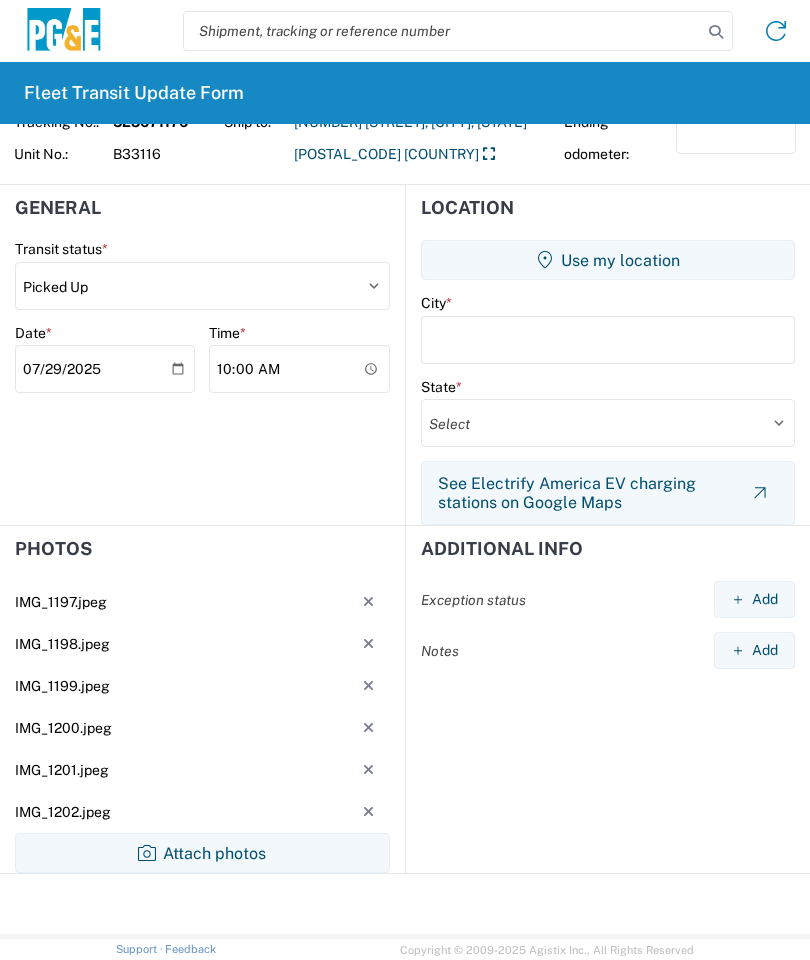 click 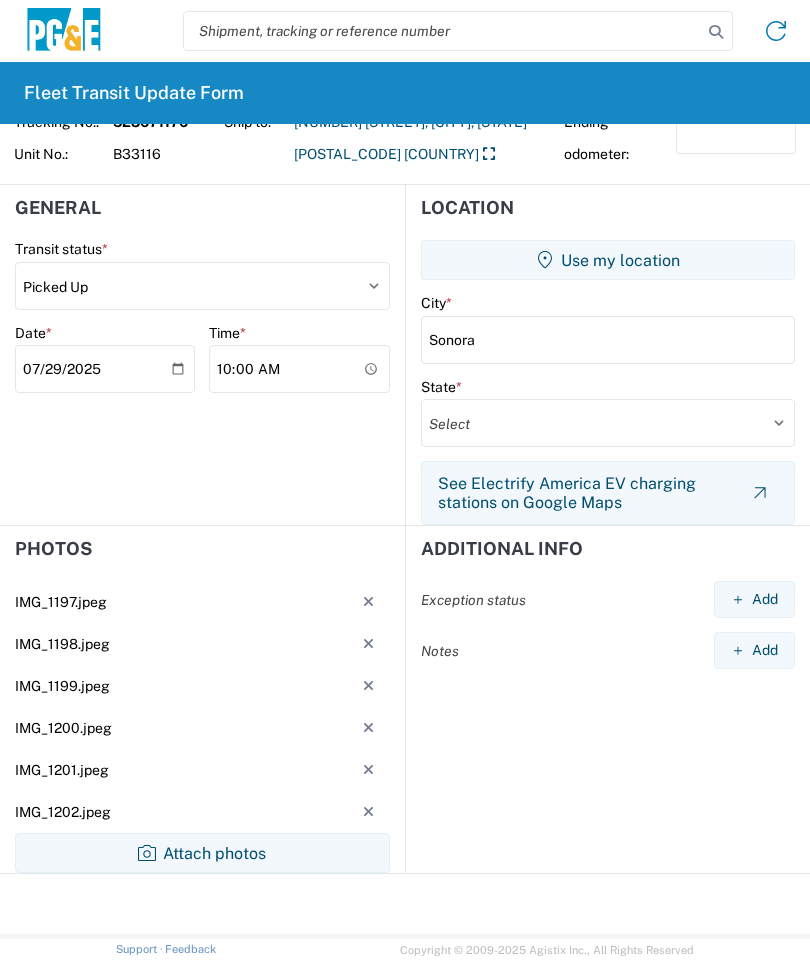 type on "Sonora" 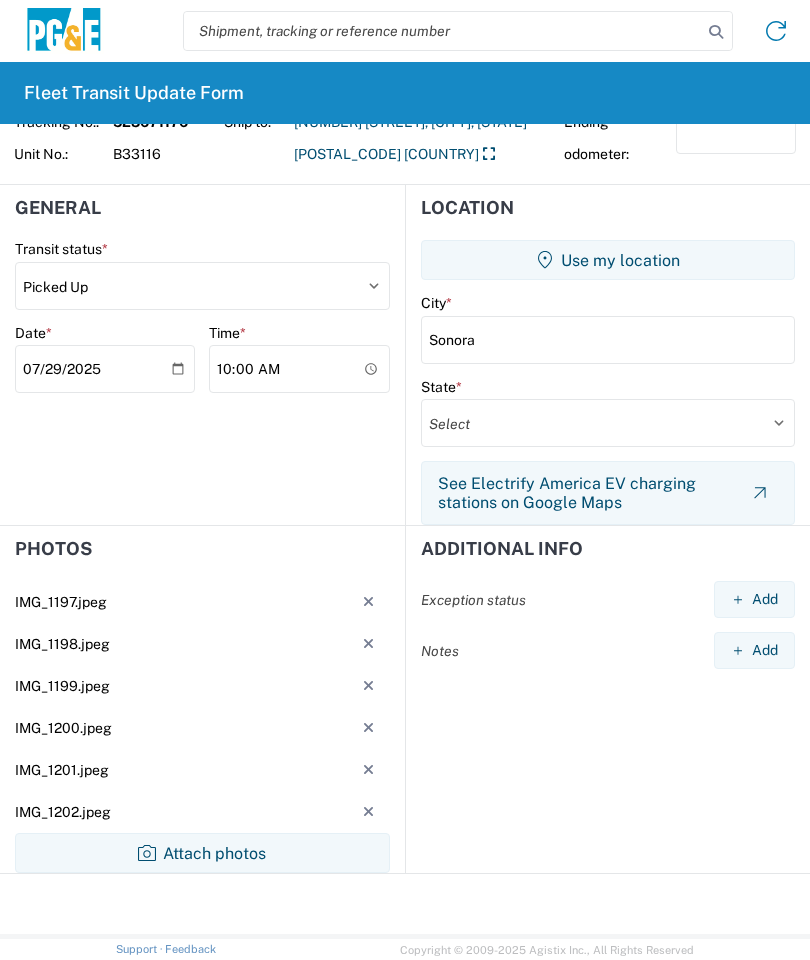 click on "Select Alabama Alaska Arizona Arkansas Armed Forces Americas Armed Forces Europe Armed Forces Pacific California Colorado Connecticut Delaware District of Columbia Florida Georgia Hawaii Idaho Illinois Indiana Iowa Kansas Kentucky Louisiana Maine Maryland Massachusetts Michigan Minnesota Mississippi Missouri Montana Nebraska Nevada New Hampshire New Jersey New Mexico New York North Carolina North Dakota Ohio Oklahoma Oregon Palau Pennsylvania Puerto Rico Rhode Island South Carolina South Dakota Tennessee Texas Utah Vermont Virginia Washington West Virginia Wisconsin Wyoming" 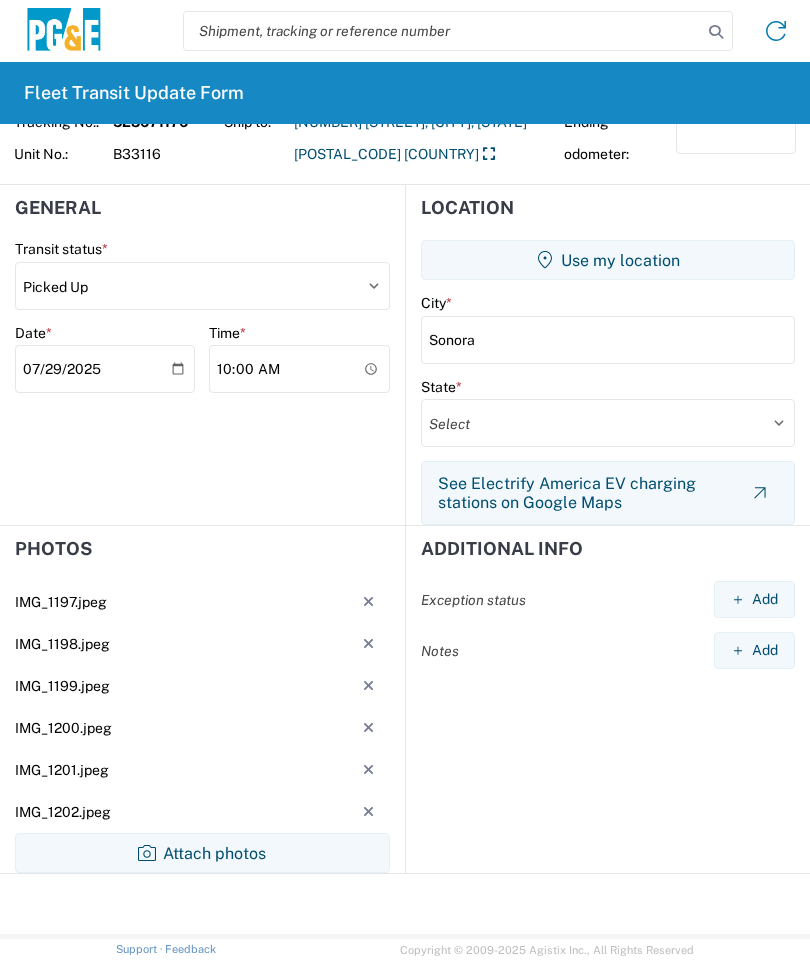 select on "CA" 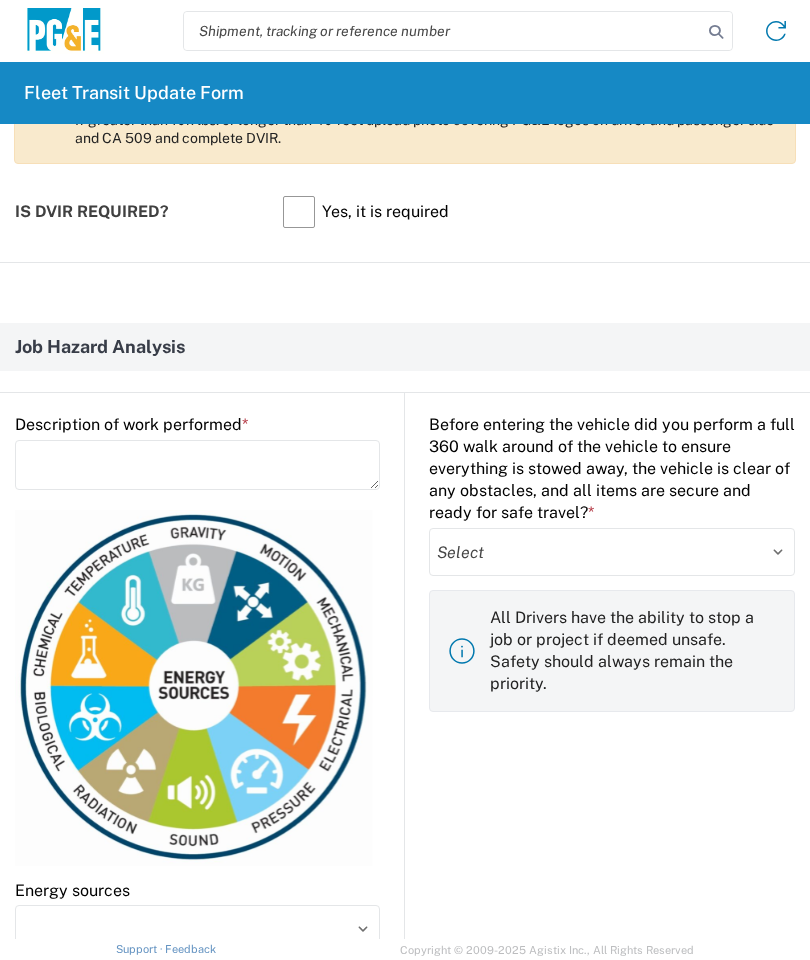 scroll, scrollTop: 991, scrollLeft: 0, axis: vertical 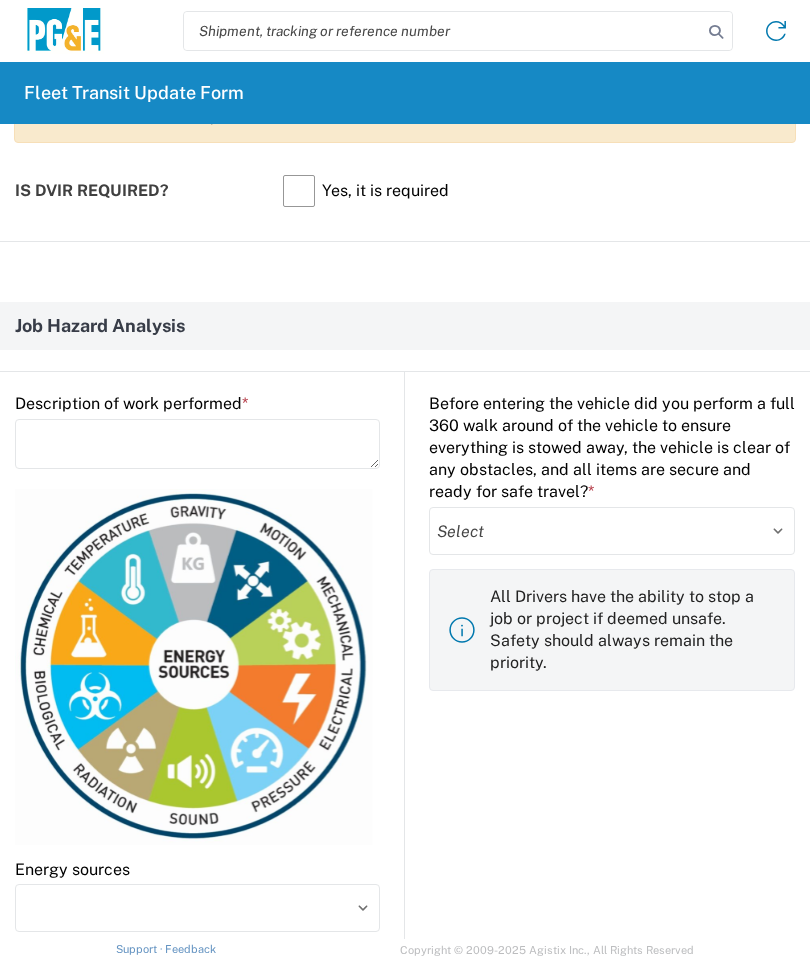 click 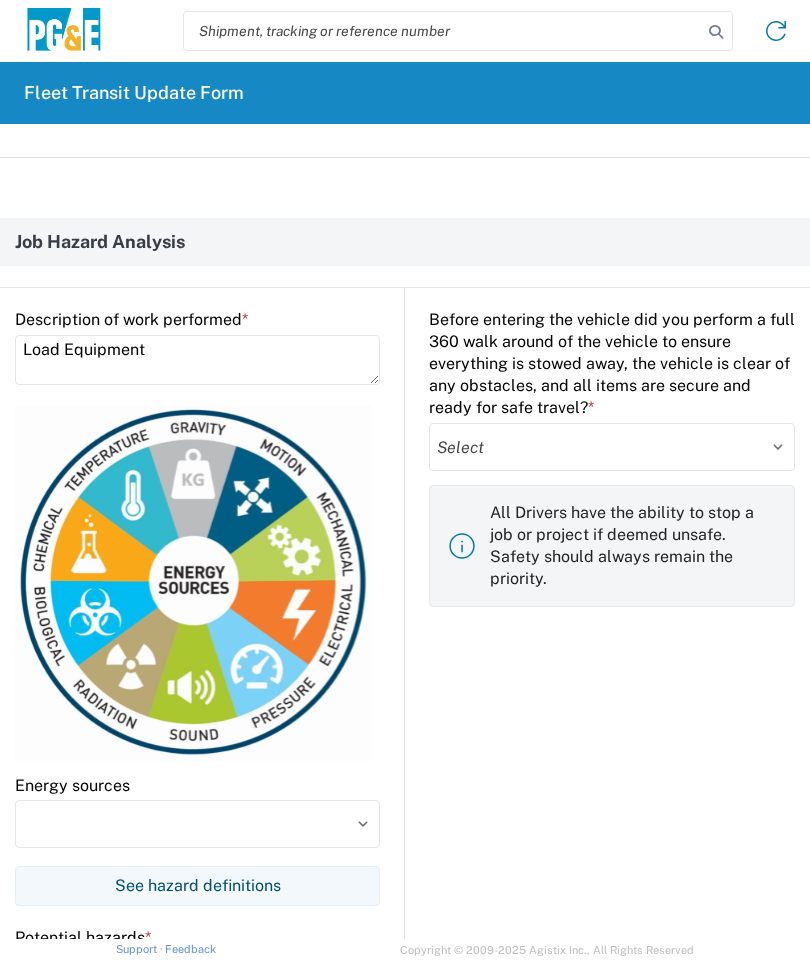 scroll, scrollTop: 1089, scrollLeft: 0, axis: vertical 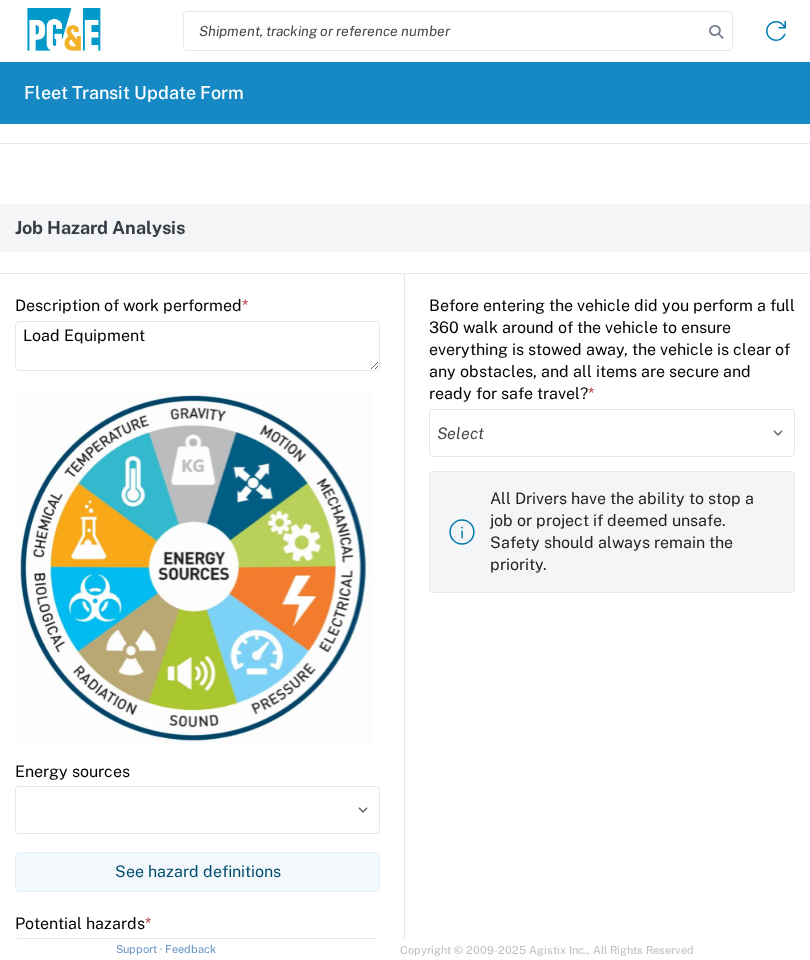 type on "Load Equipment" 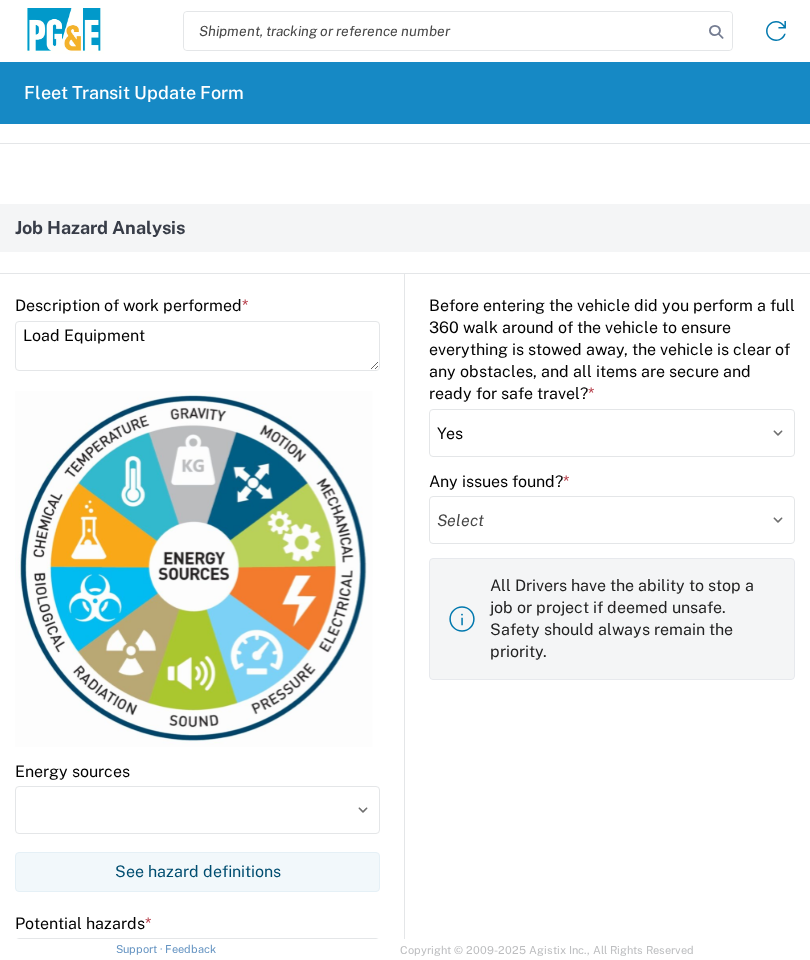click on "Select Yes No" 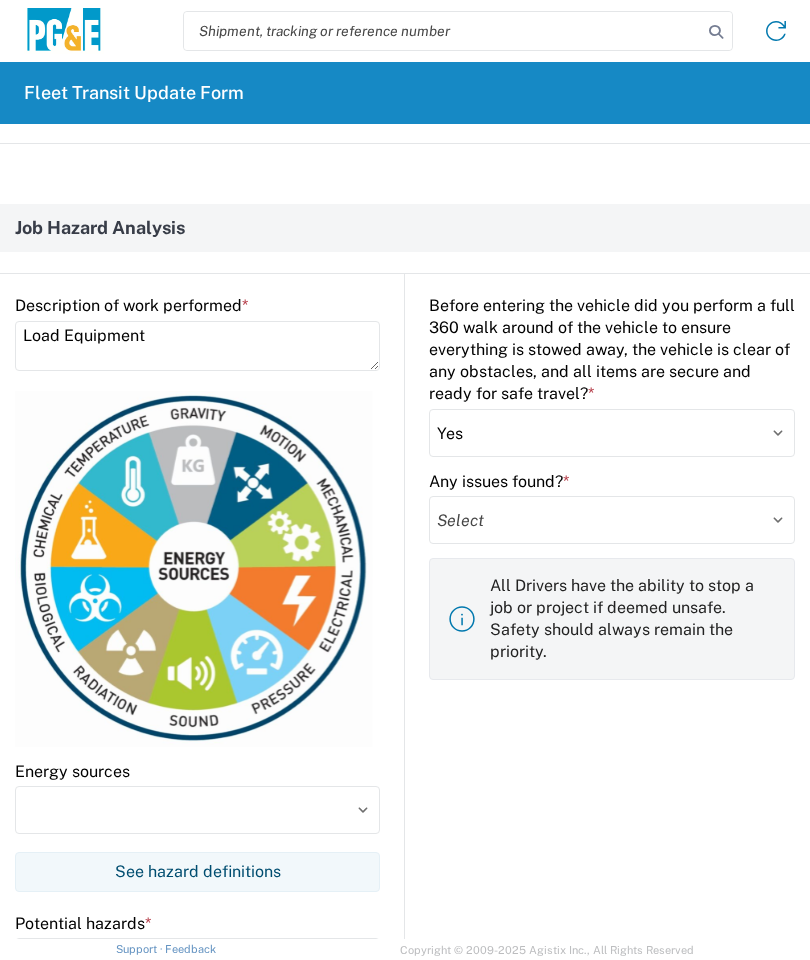 select on "no" 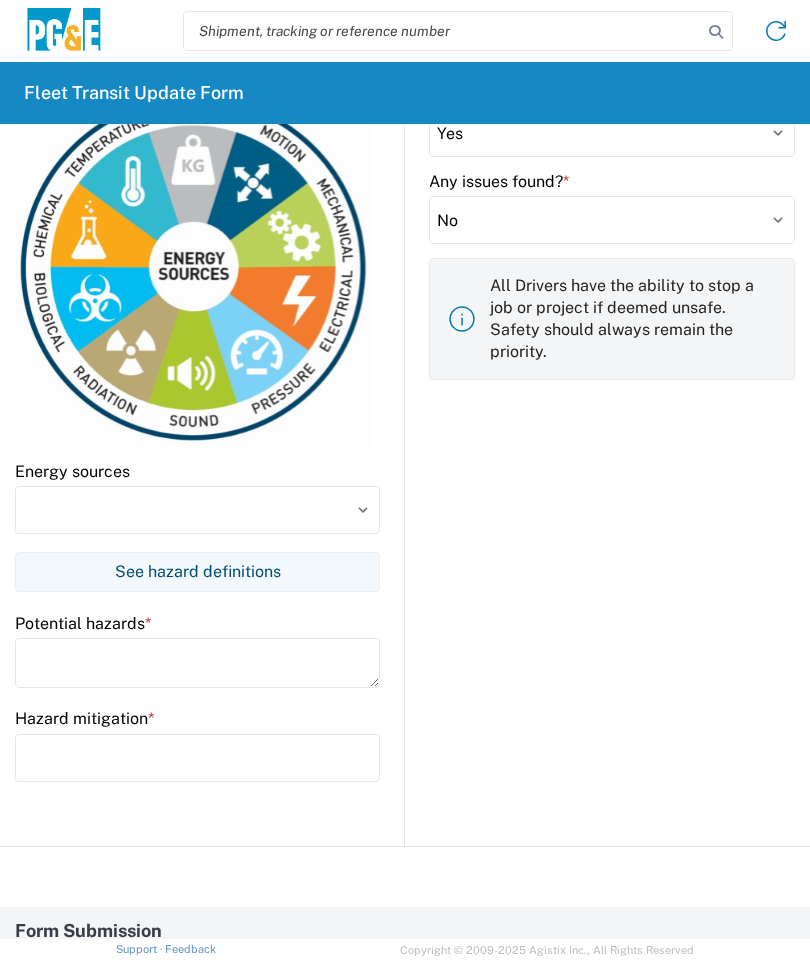 scroll, scrollTop: 1418, scrollLeft: 0, axis: vertical 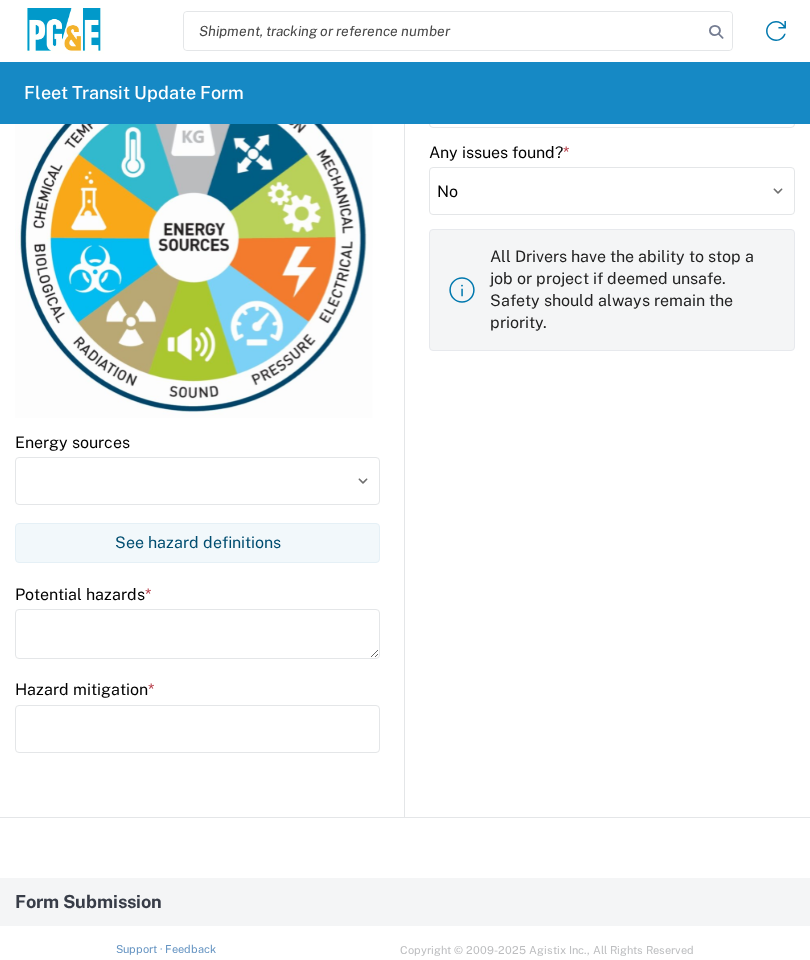 click 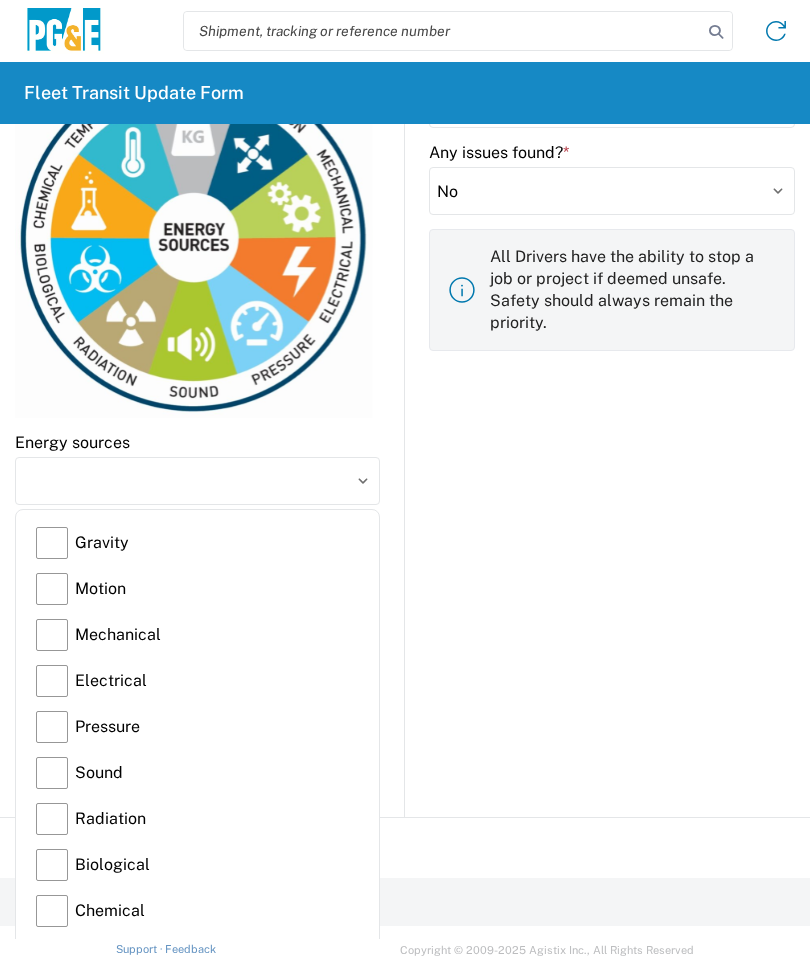 click on "Gravity" 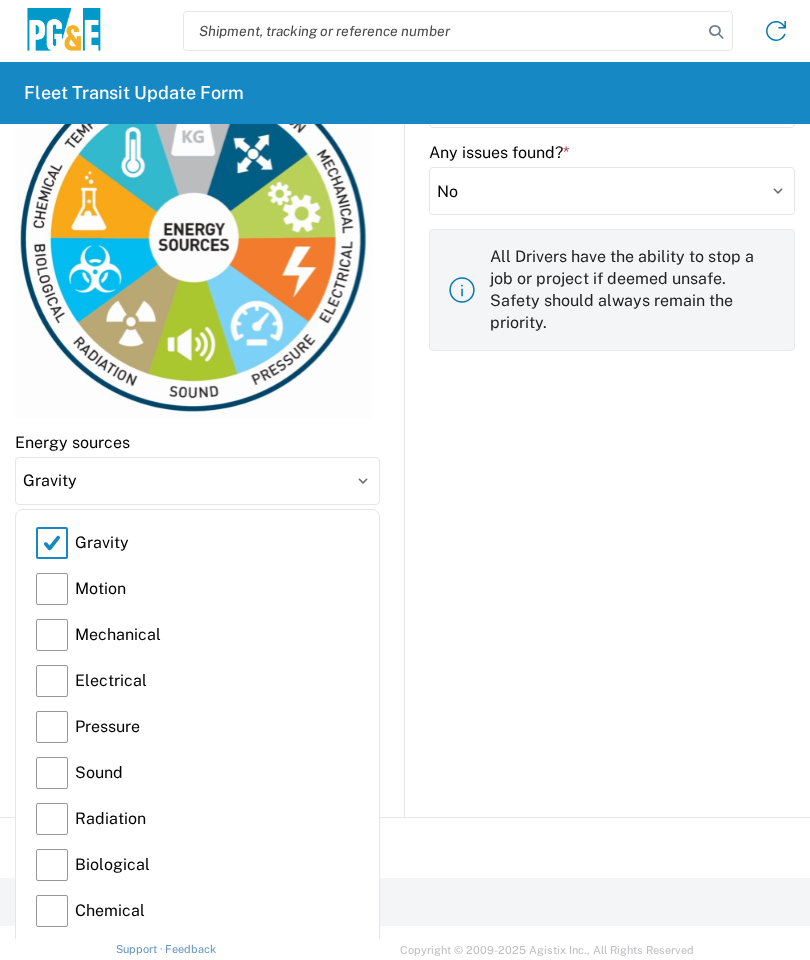 click on "Motion" 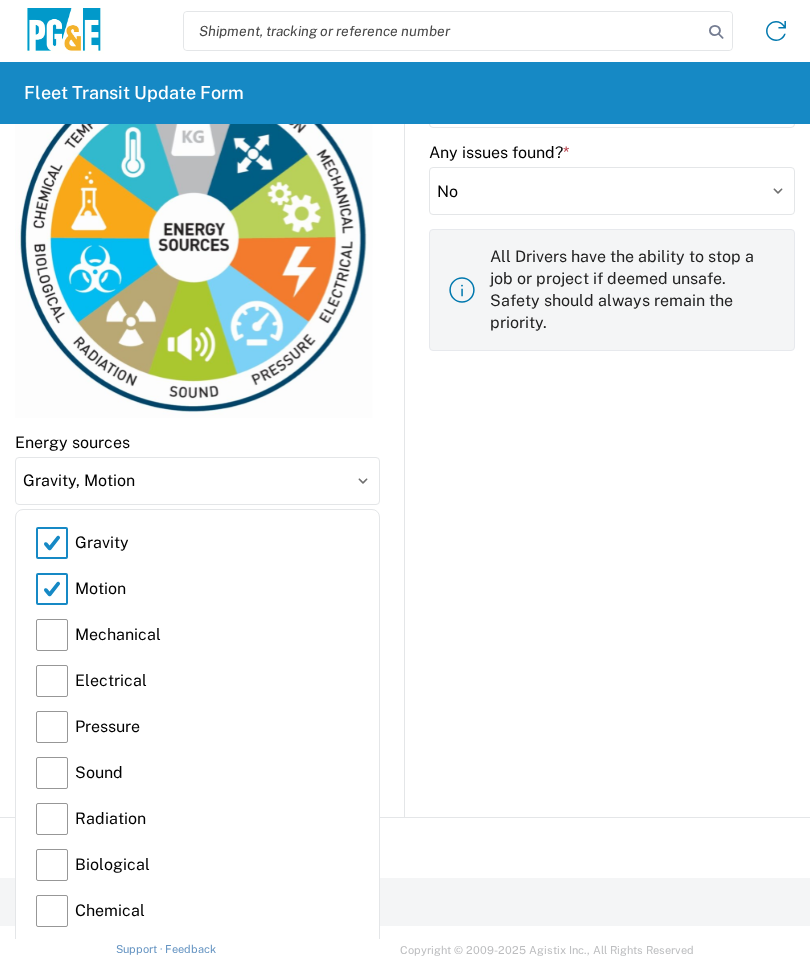 click on "Mechanical" 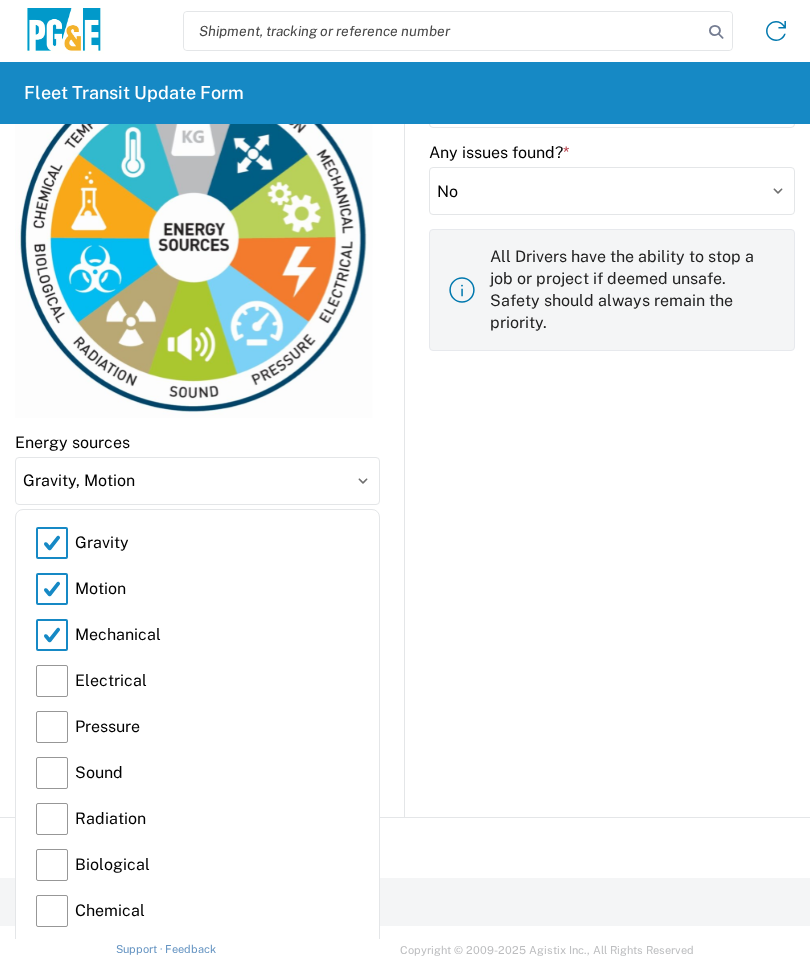 type on "Gravity, Motion, Mechanical" 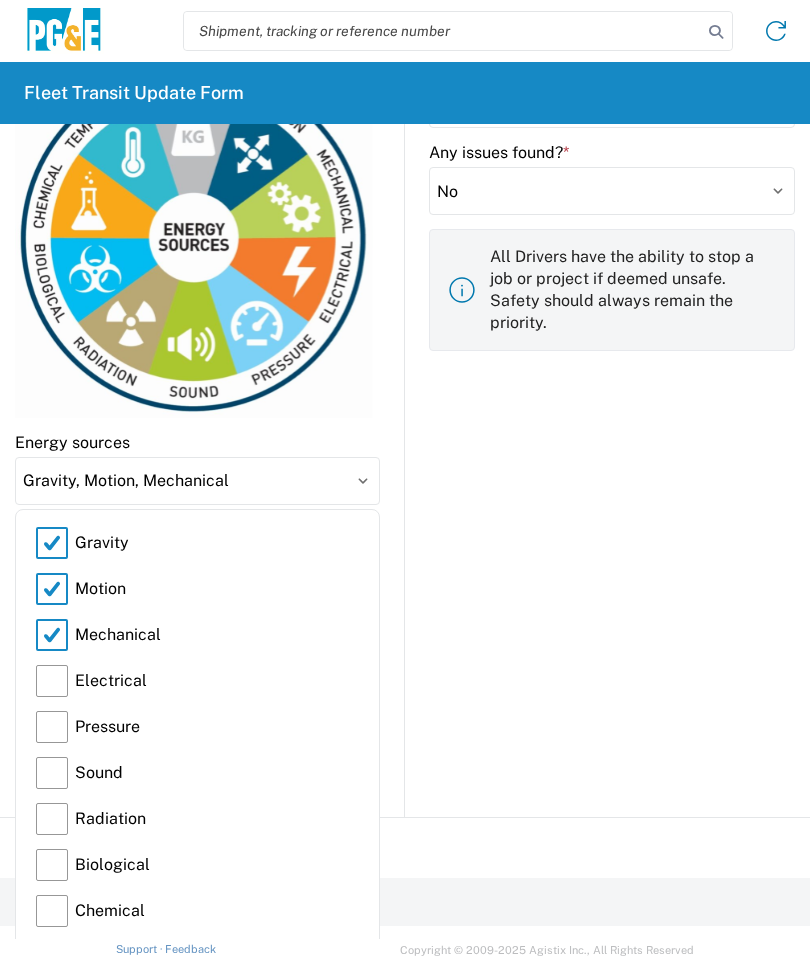 click on "Gravity, Motion, Mechanical" 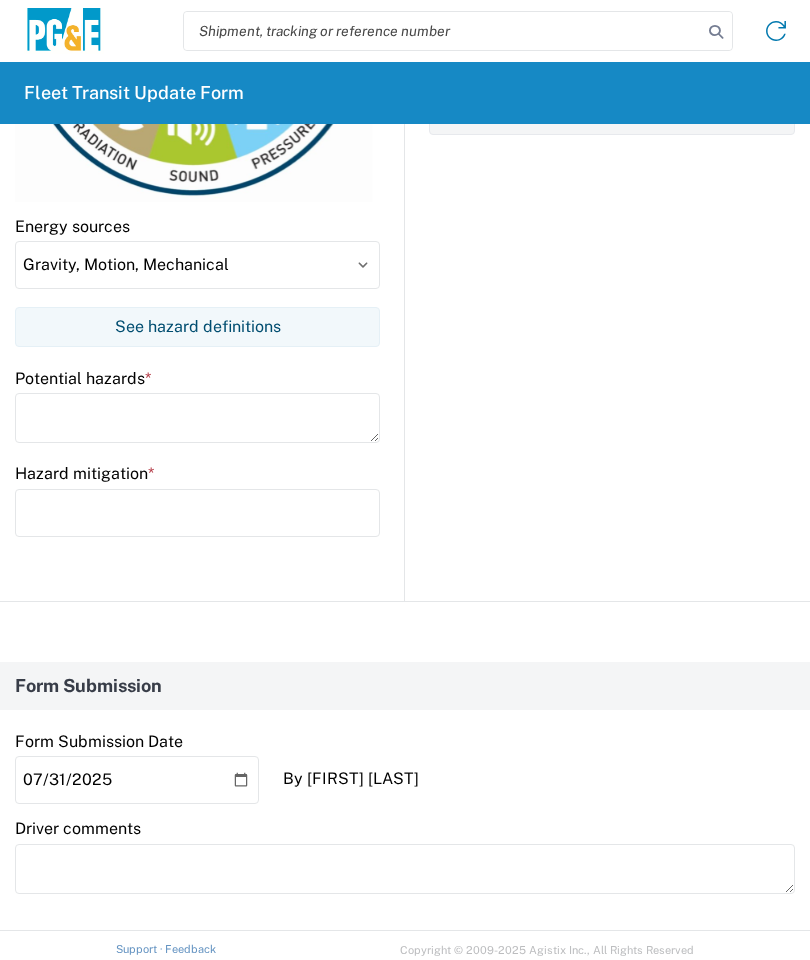 scroll, scrollTop: 1632, scrollLeft: 0, axis: vertical 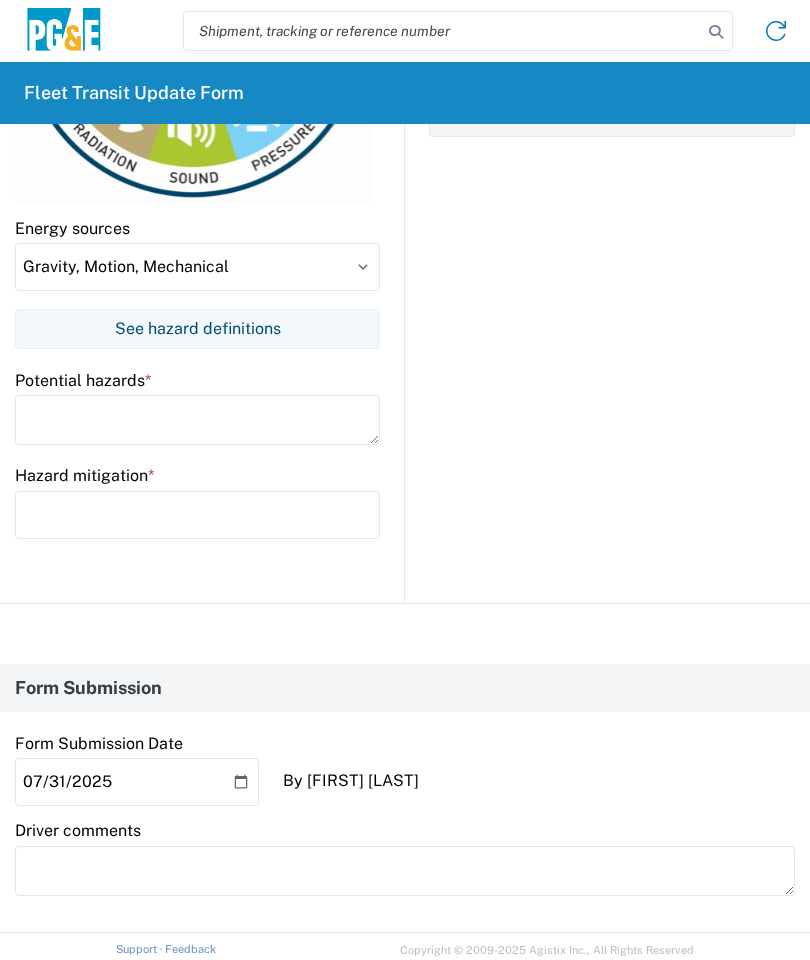 click 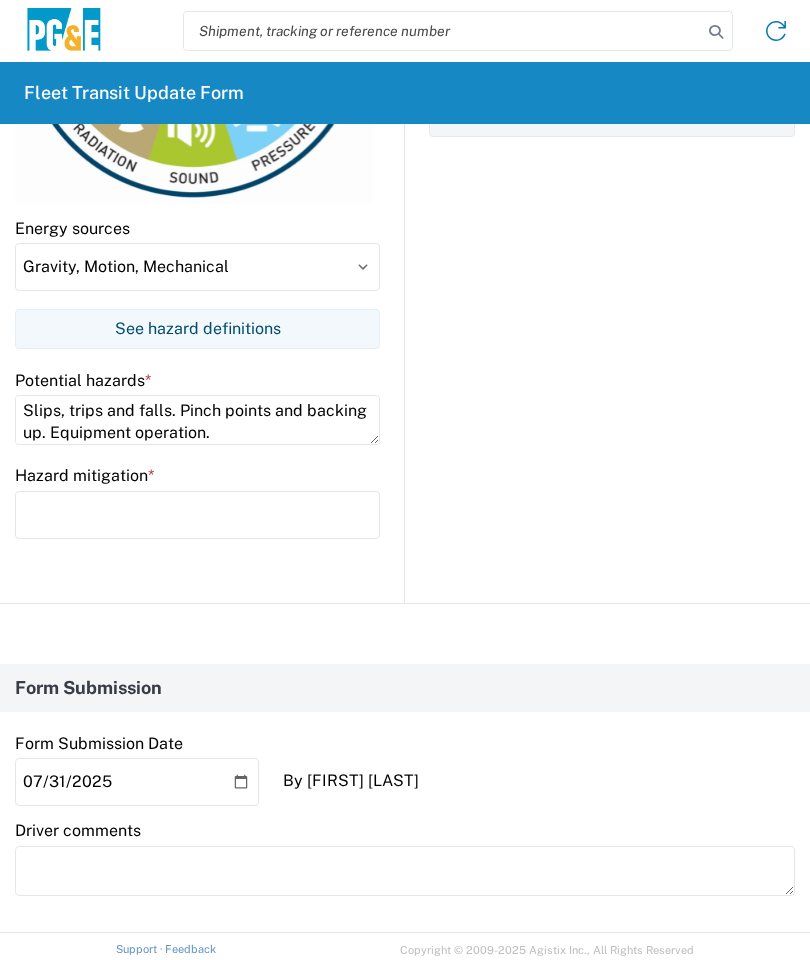 type on "Slips, trips and falls. Pinch points and backing up. Equipment operation." 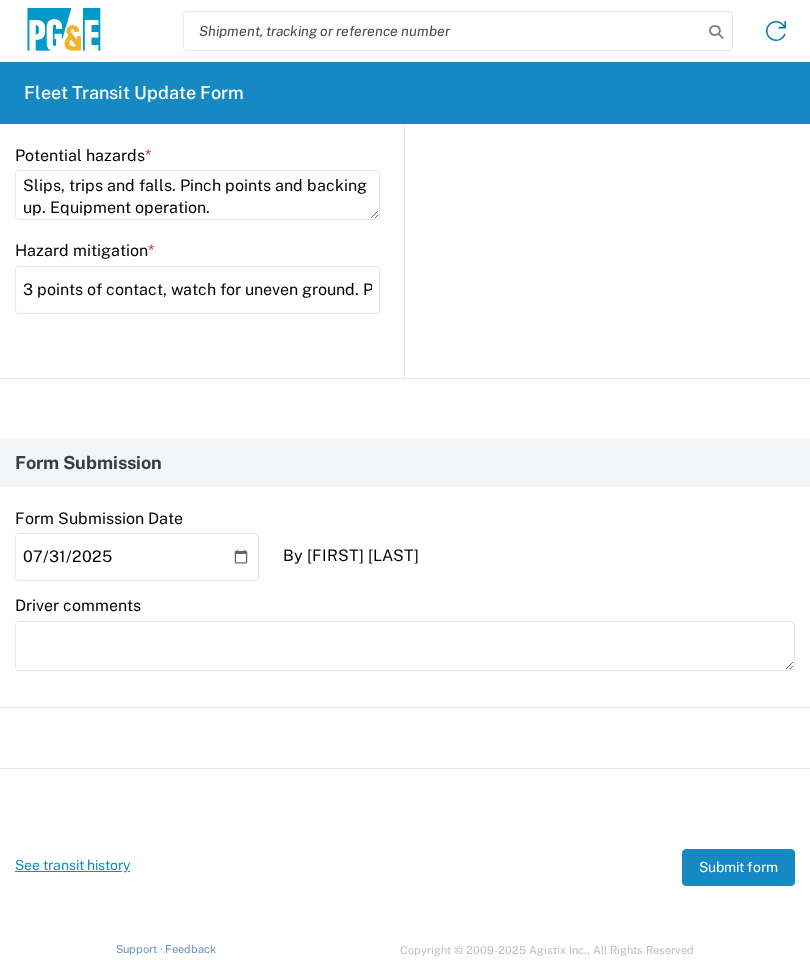 scroll, scrollTop: 1856, scrollLeft: 0, axis: vertical 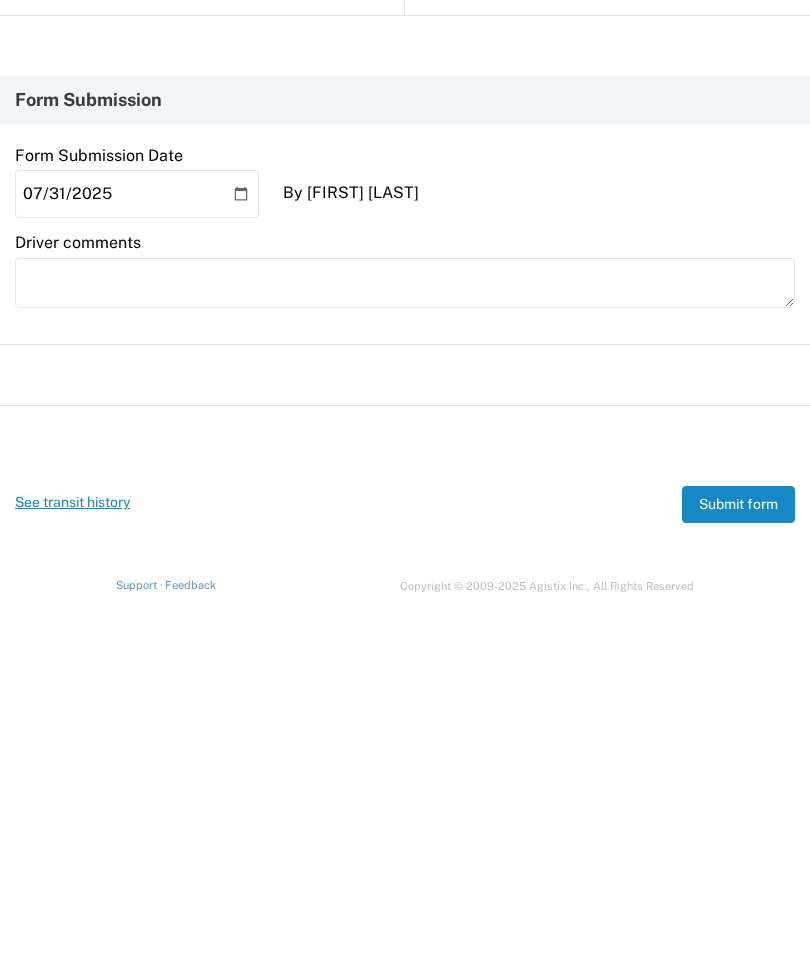 type on "3 points of contact, watch for uneven ground. Pay attention to hands when using chain binders. Use a spotter and operate equipment from operators seat." 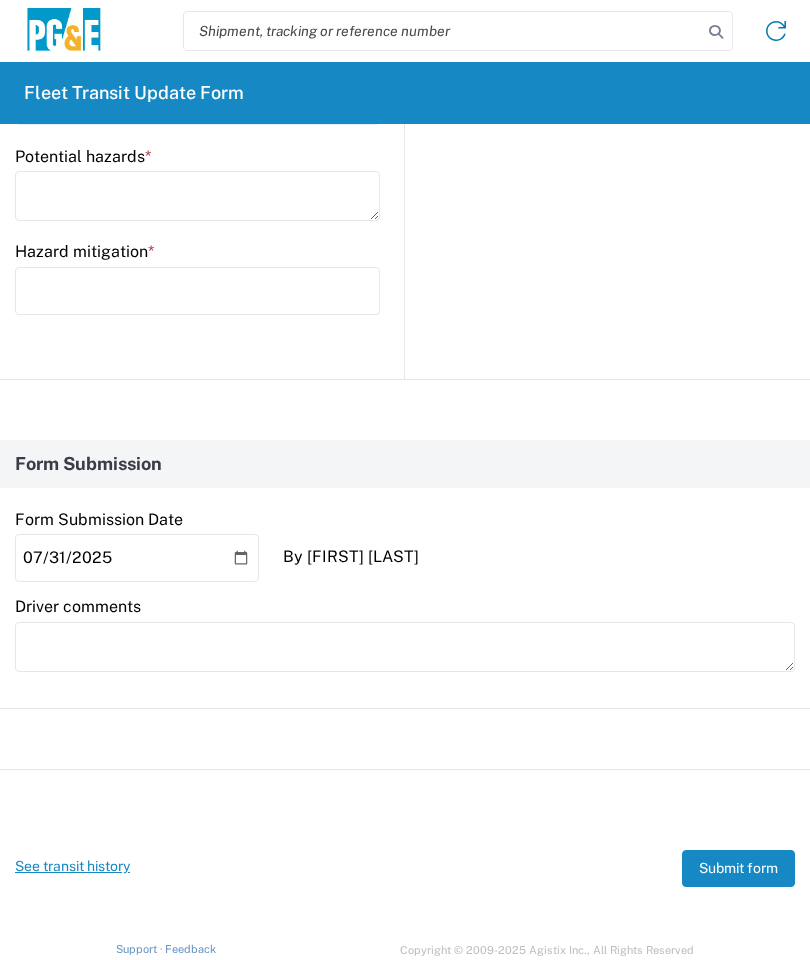 scroll, scrollTop: 0, scrollLeft: 0, axis: both 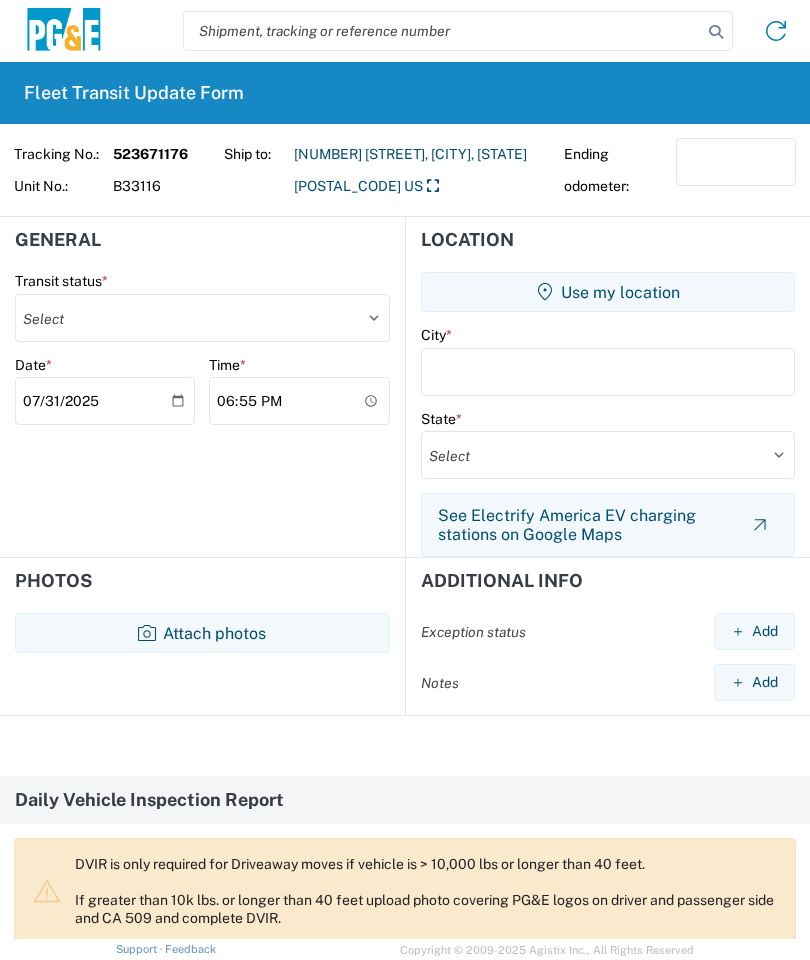 click on "Select Delivered Picked Up" 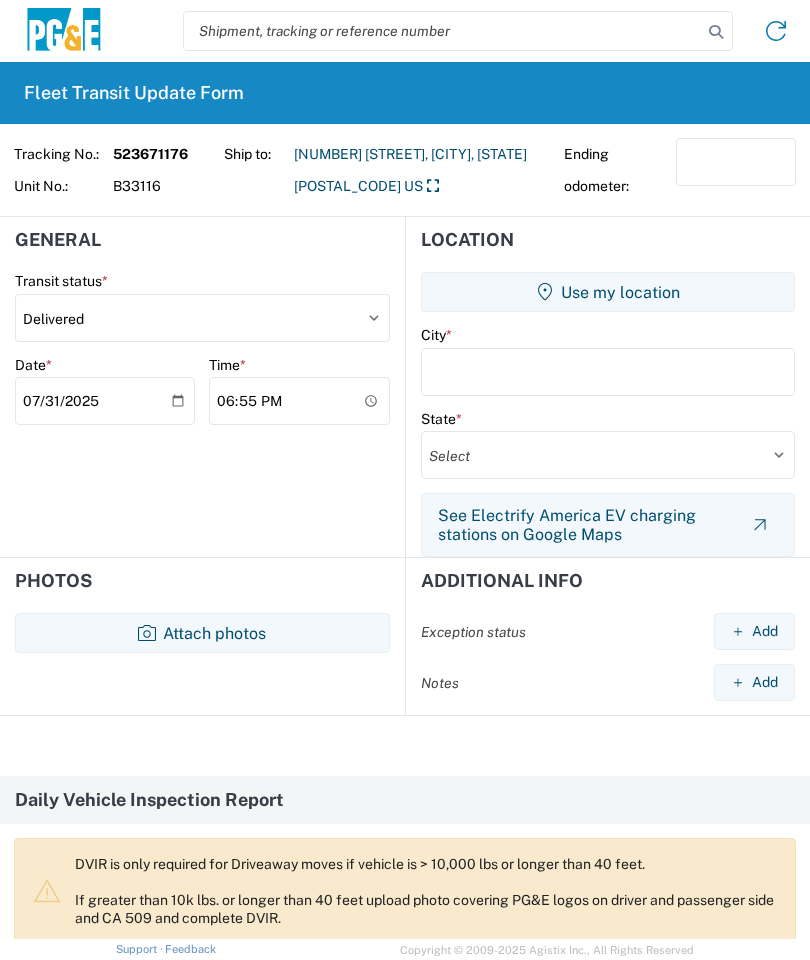 click on "2025-07-31" 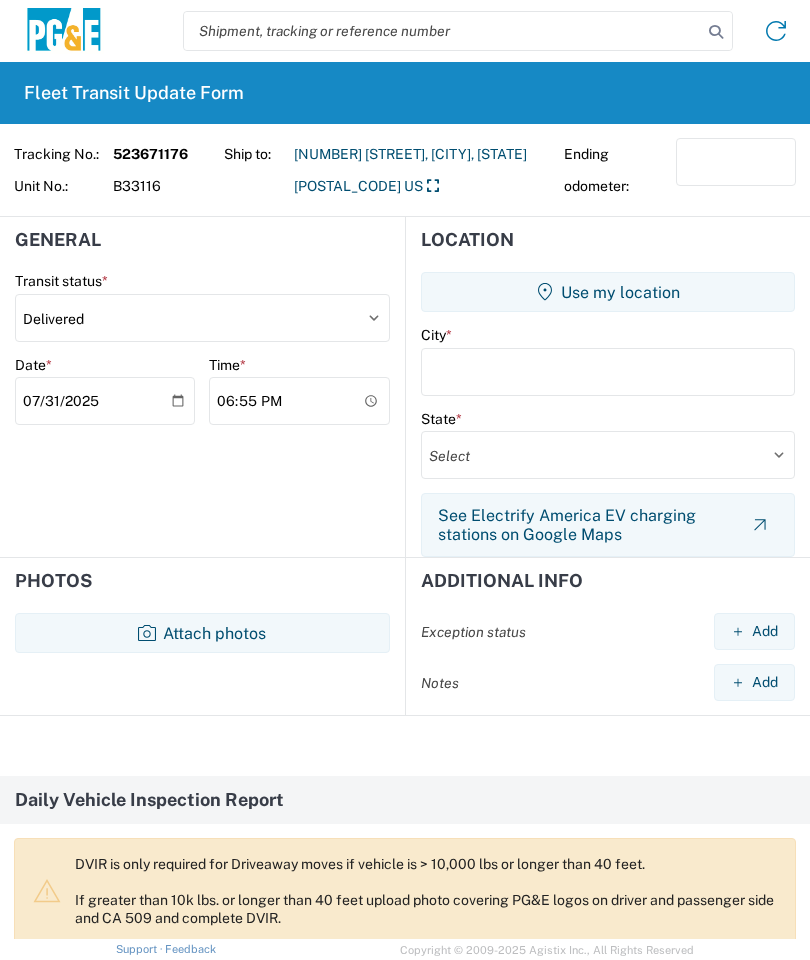 type on "2025-07-29" 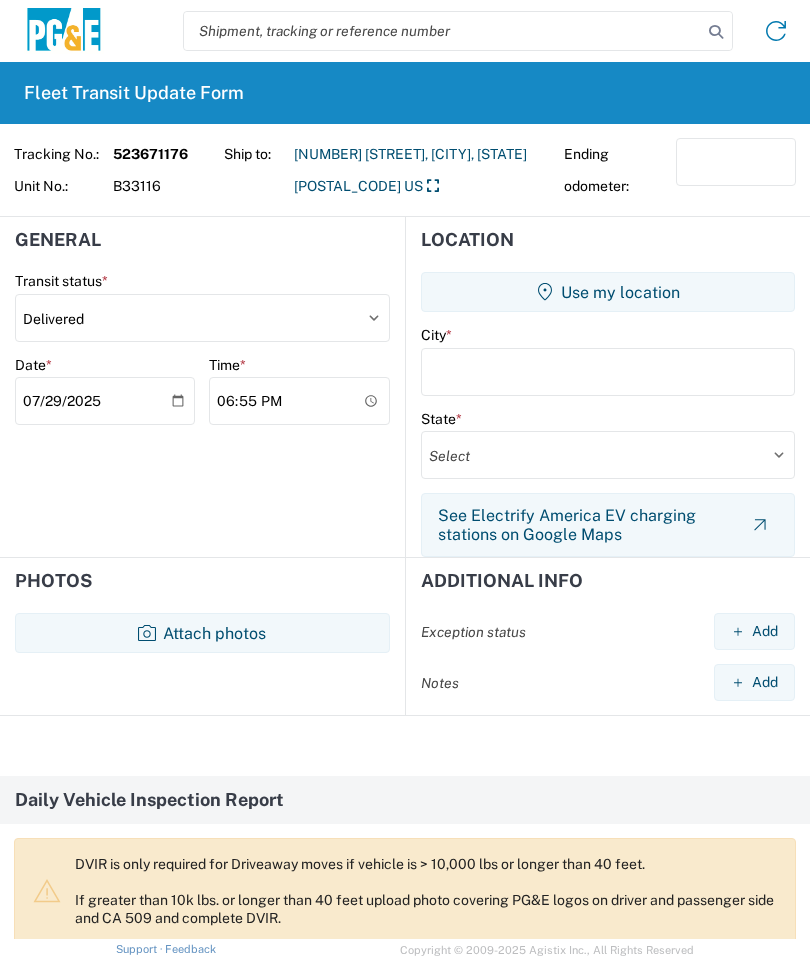 click on "18:55" 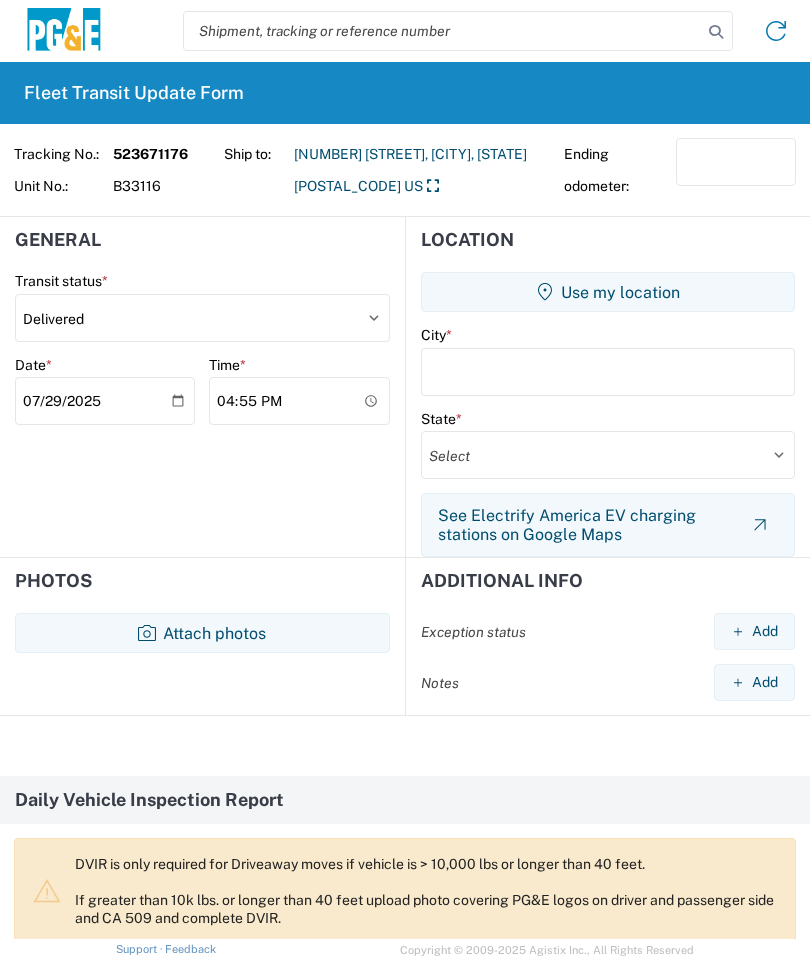 type on "16:00" 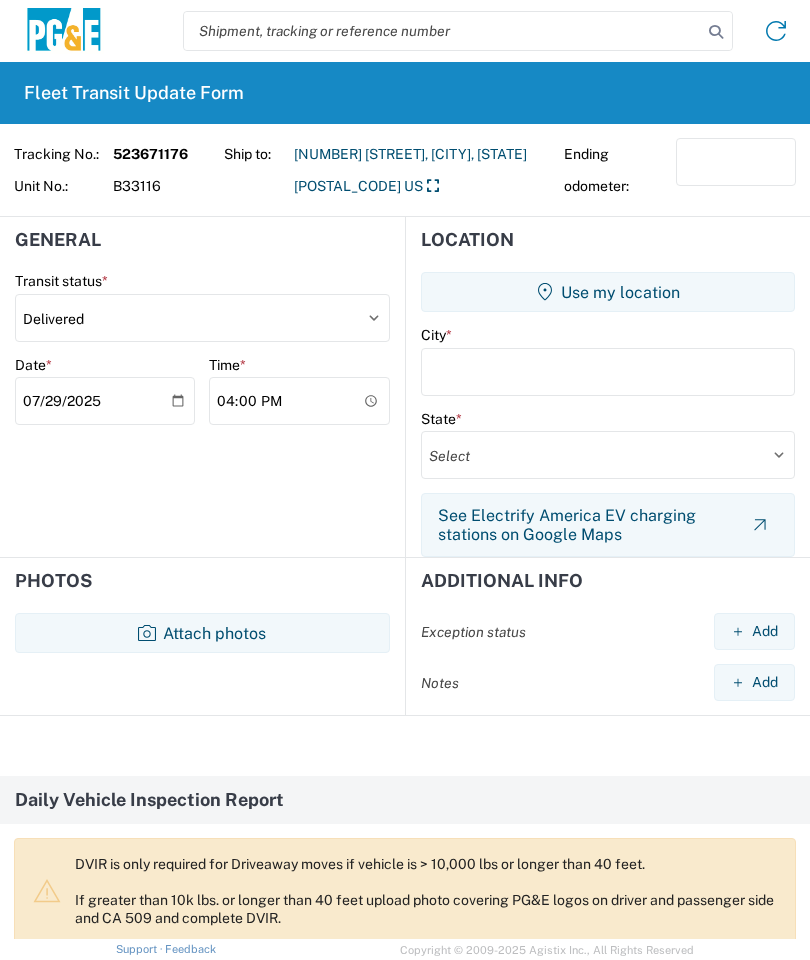 click 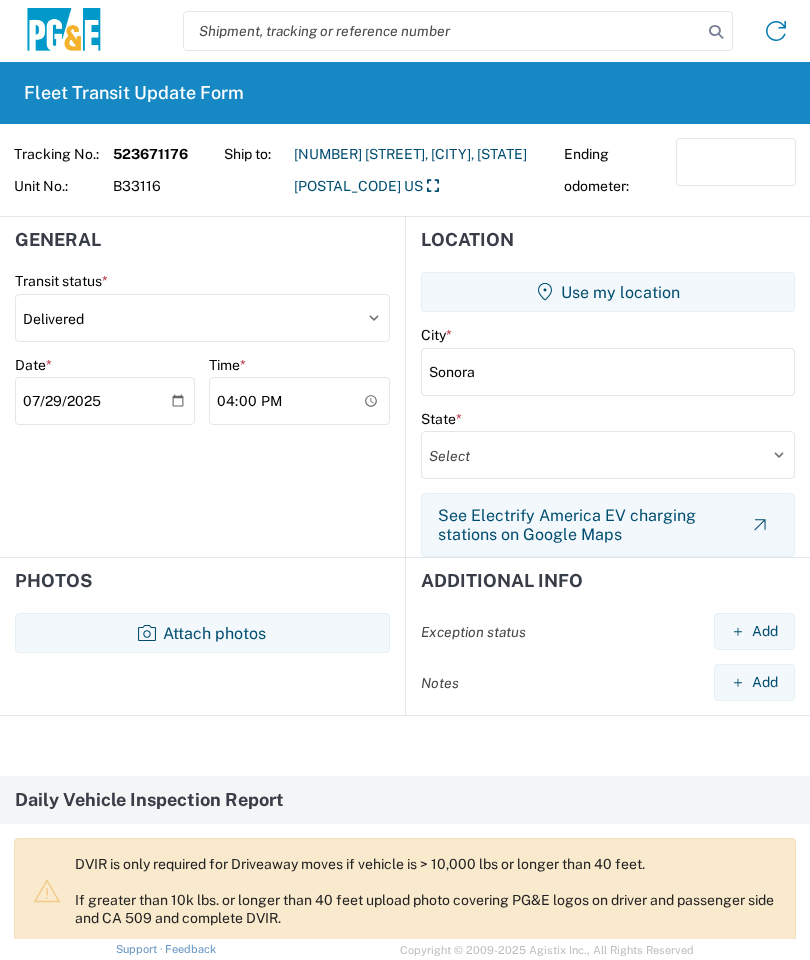 type on "Sonora" 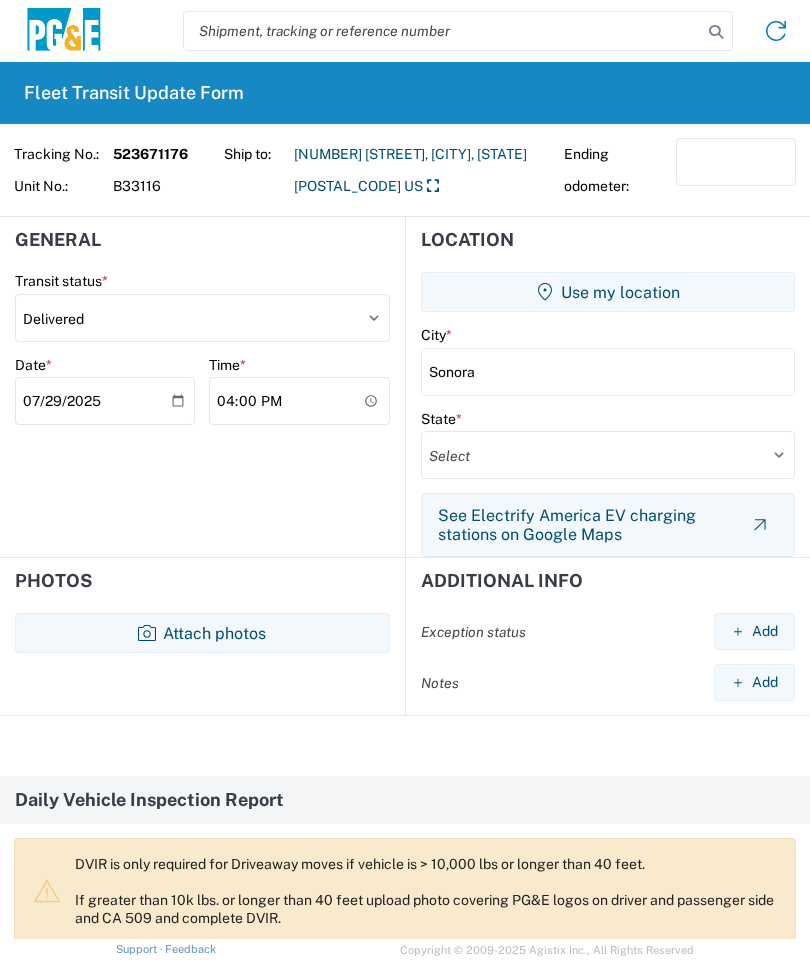 click on "Select Alabama Alaska Arizona Arkansas Armed Forces Americas Armed Forces Europe Armed Forces Pacific California Colorado Connecticut Delaware District of Columbia Florida Georgia Hawaii Idaho Illinois Indiana Iowa Kansas Kentucky Louisiana Maine Maryland Massachusetts Michigan Minnesota Mississippi Missouri Montana Nebraska Nevada New Hampshire New Jersey New Mexico New York North Carolina North Dakota Ohio Oklahoma Oregon Palau Pennsylvania Puerto Rico Rhode Island South Carolina South Dakota Tennessee Texas Utah Vermont Virginia Washington West Virginia Wisconsin Wyoming" 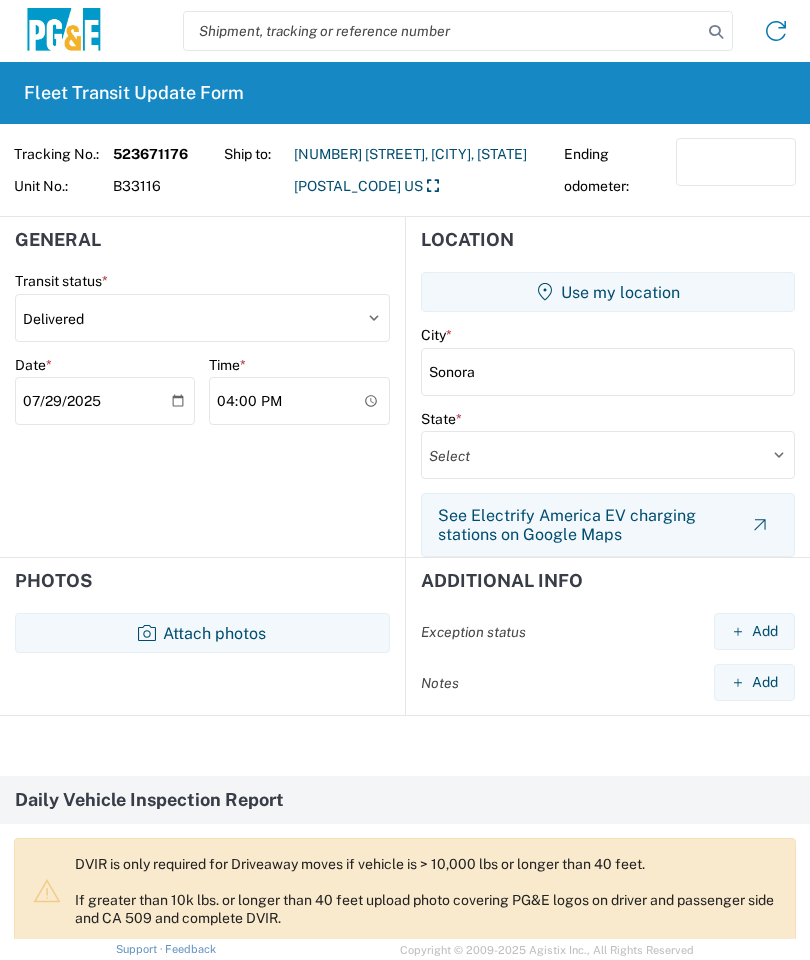 select on "CA" 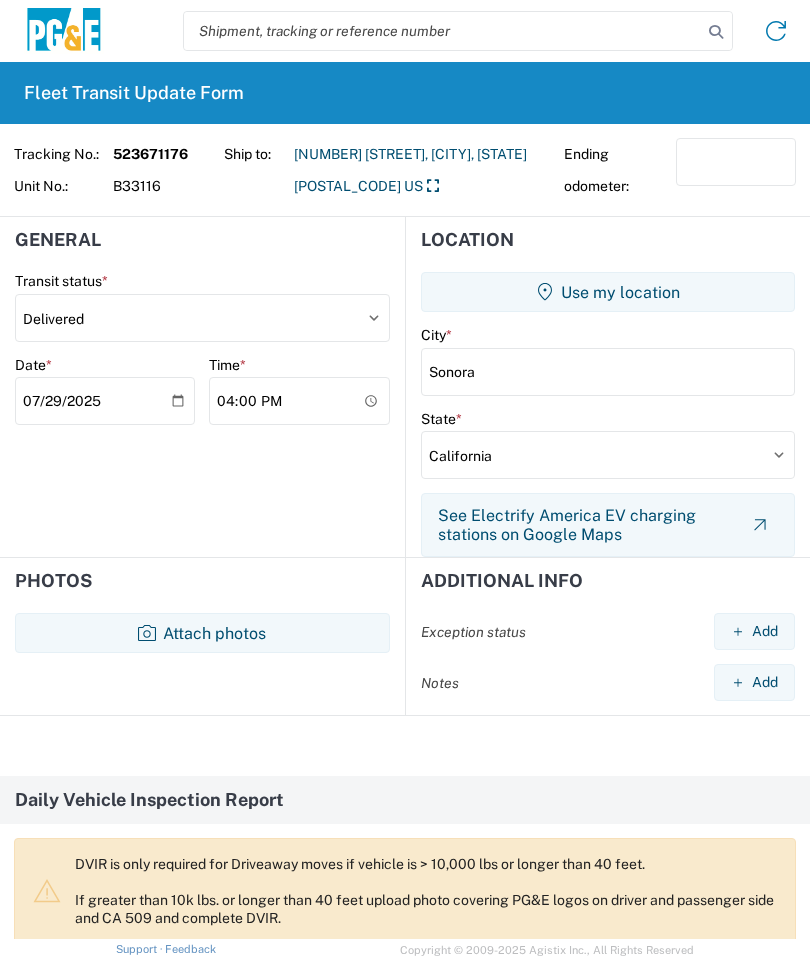click on "Attach photos" 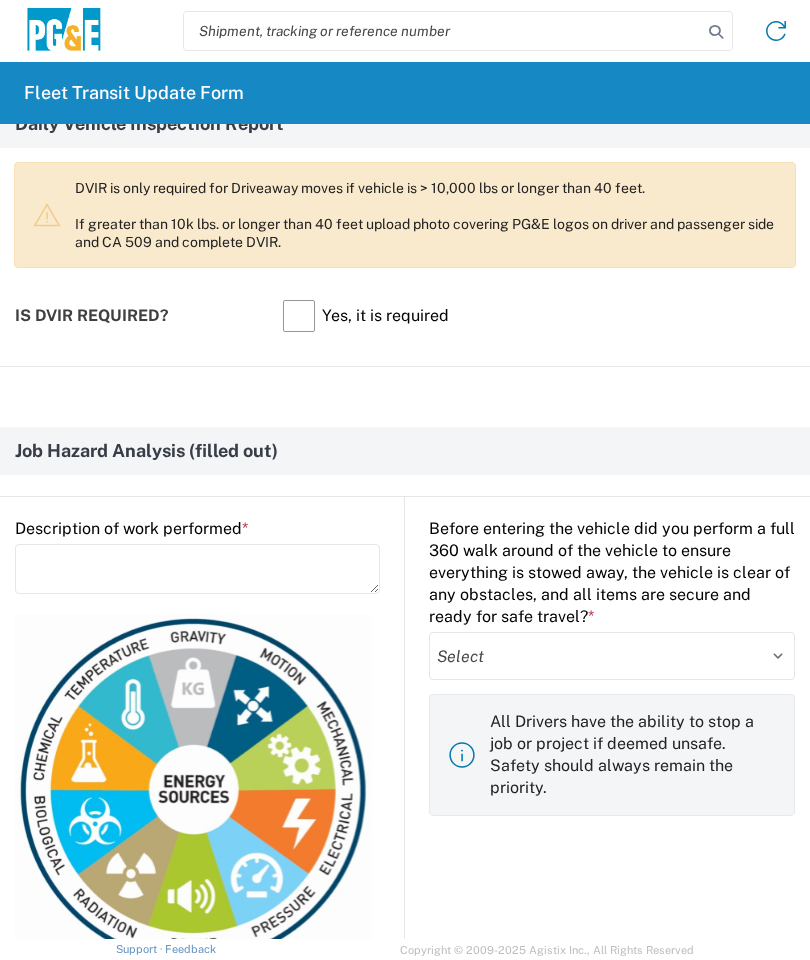 scroll, scrollTop: 1166, scrollLeft: 0, axis: vertical 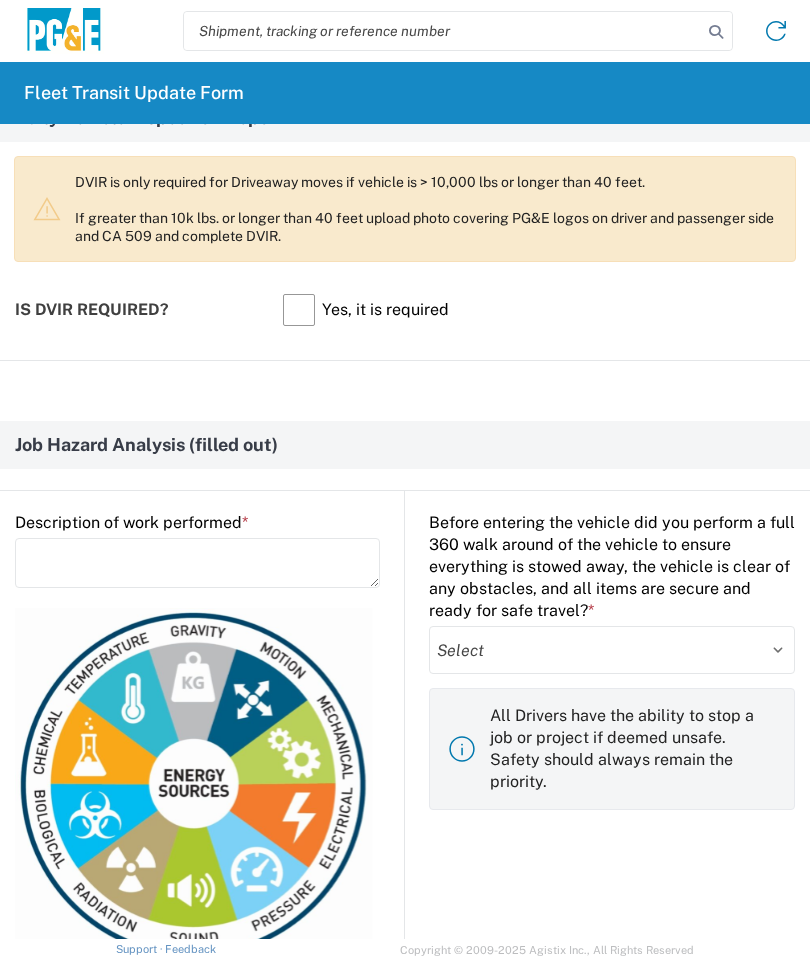 click on "Select Yes No" 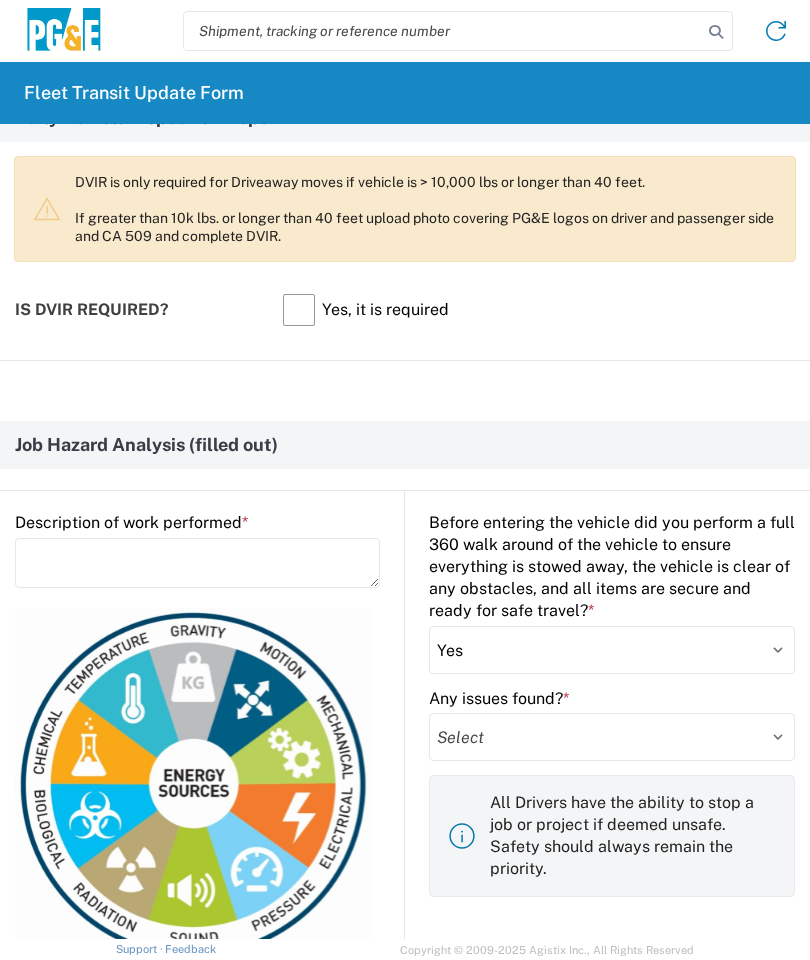 click on "Select Yes No" 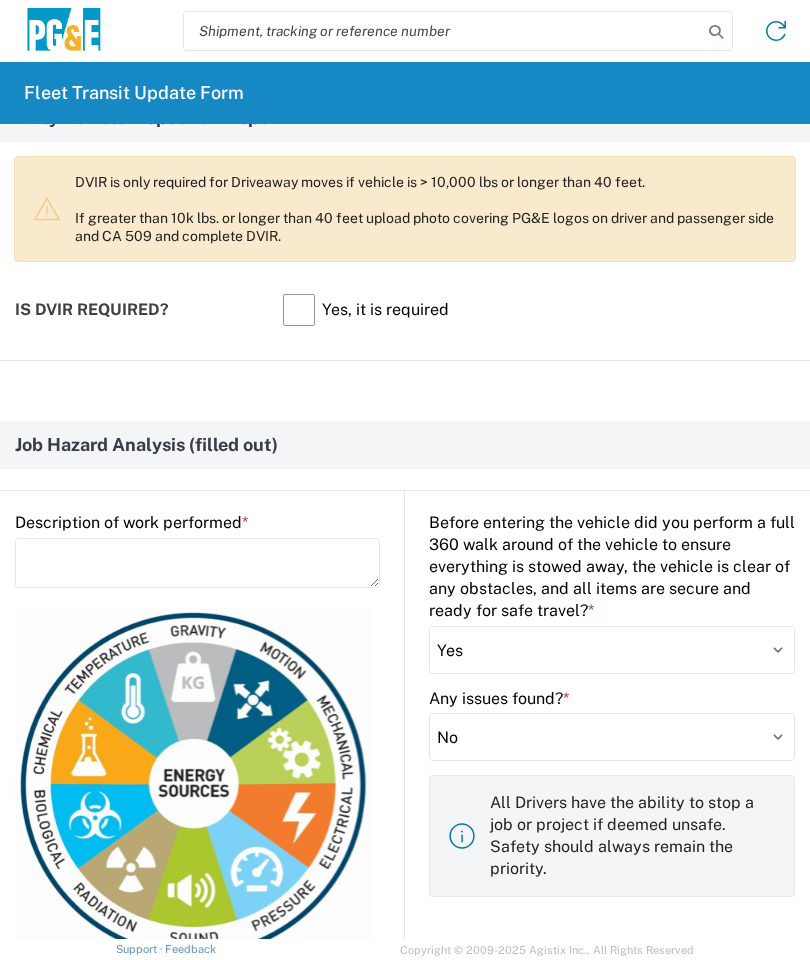 click 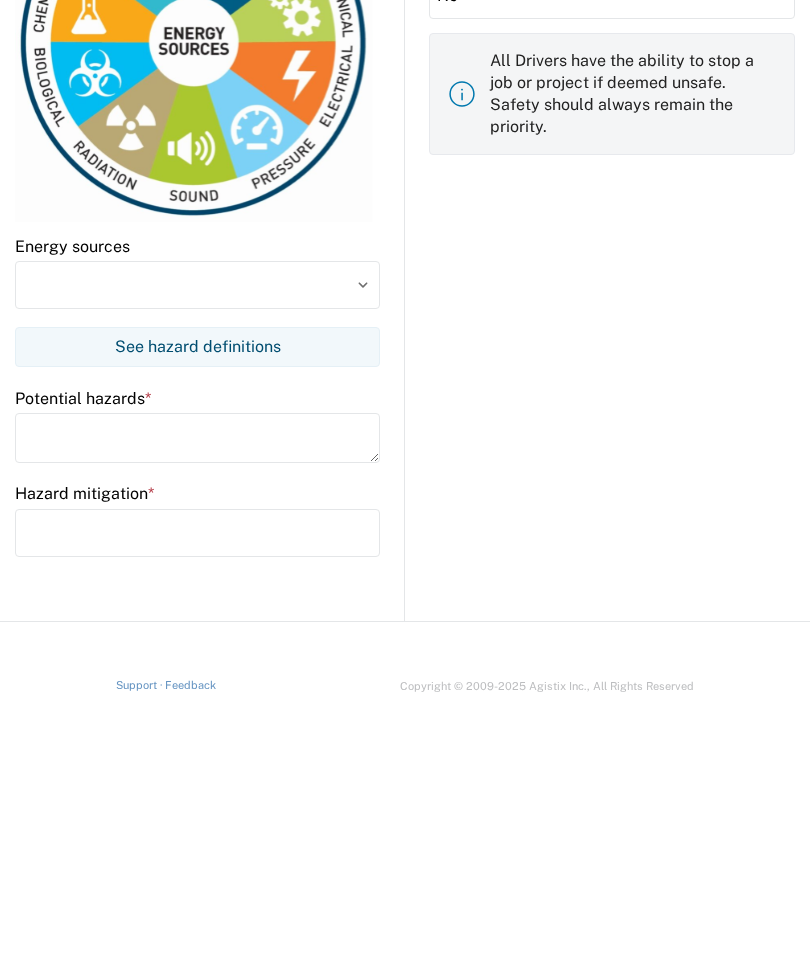 scroll, scrollTop: 1676, scrollLeft: 0, axis: vertical 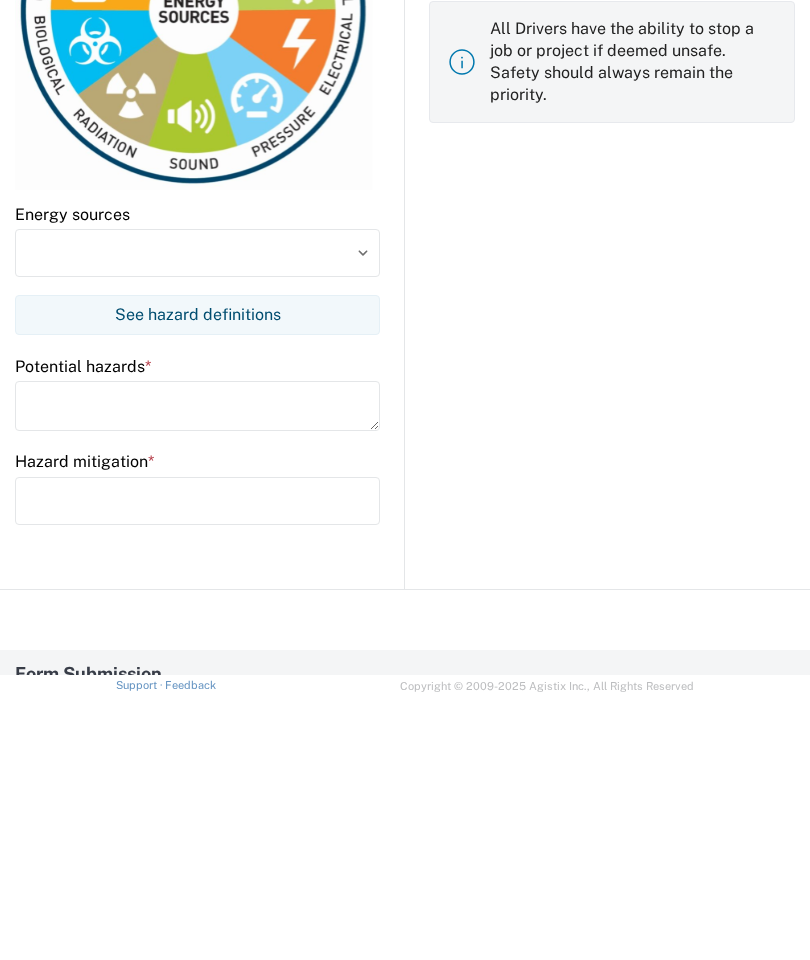 type on "Unload Equipment" 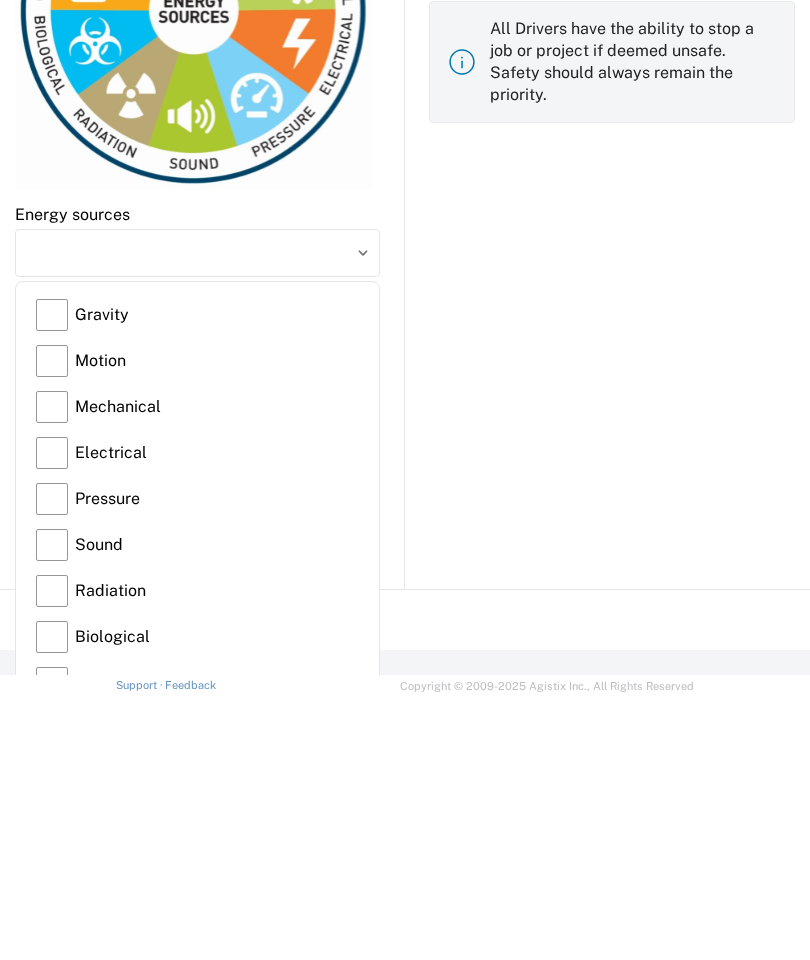 click on "Gravity" 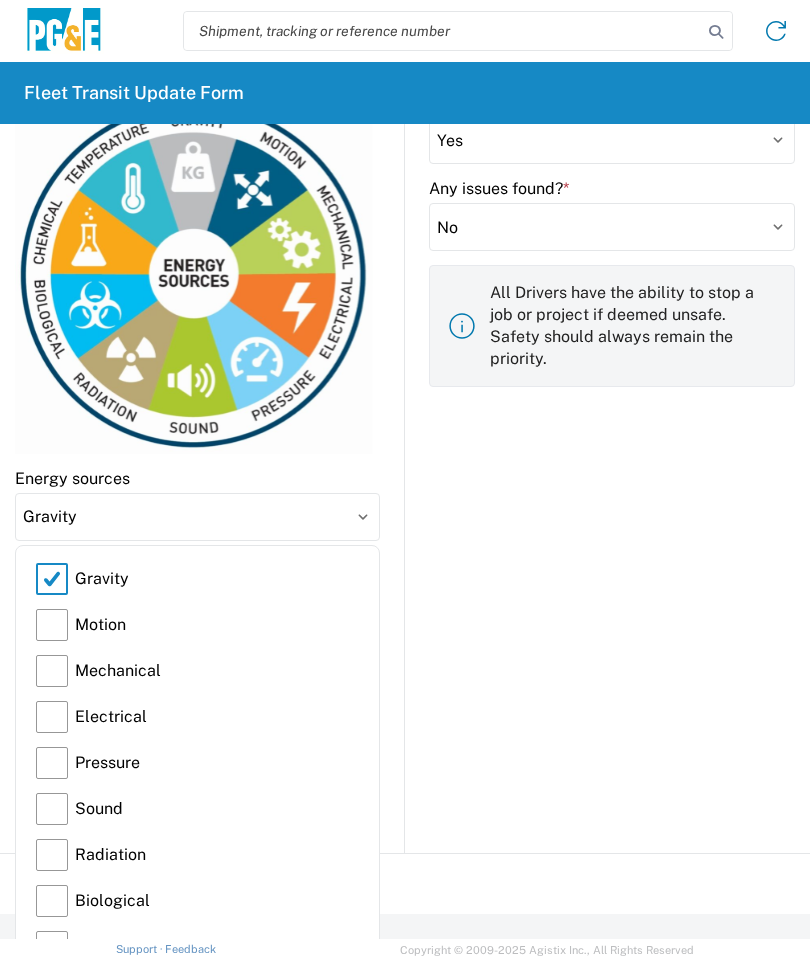 click on "Motion" 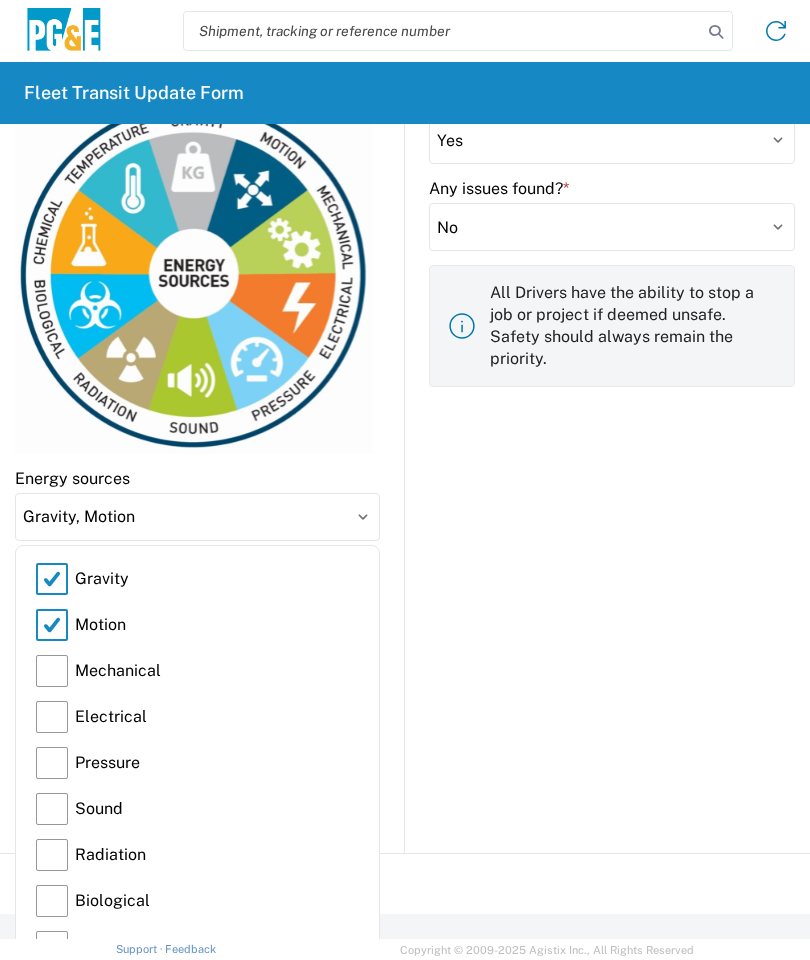 click on "Mechanical" 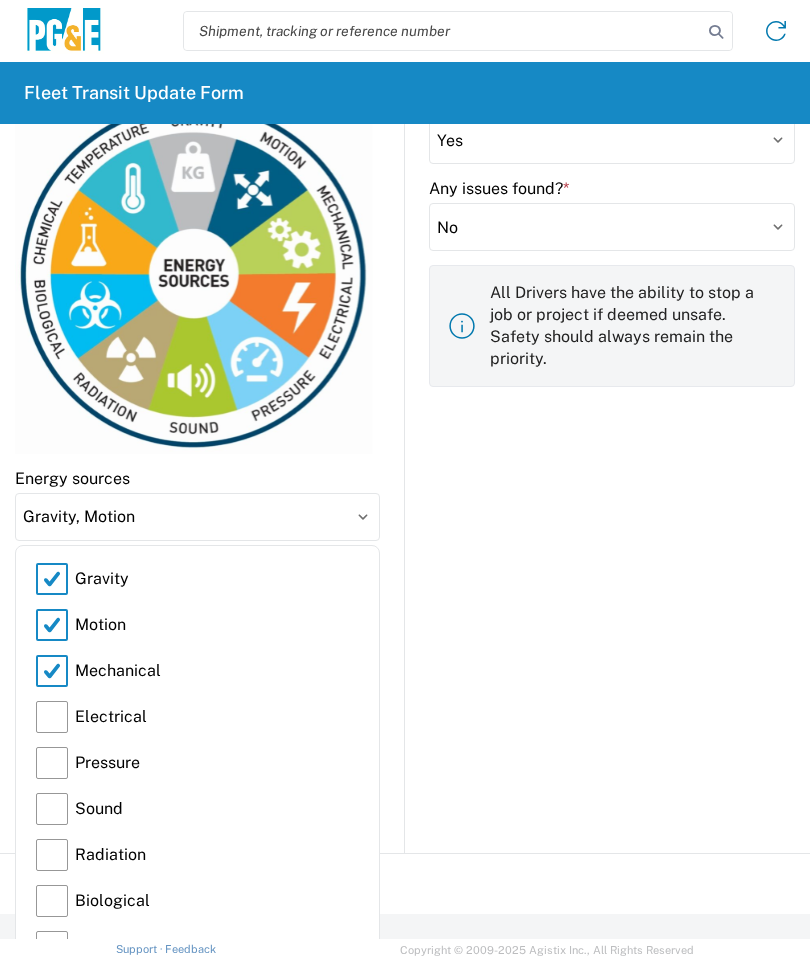type on "Gravity, Motion, Mechanical" 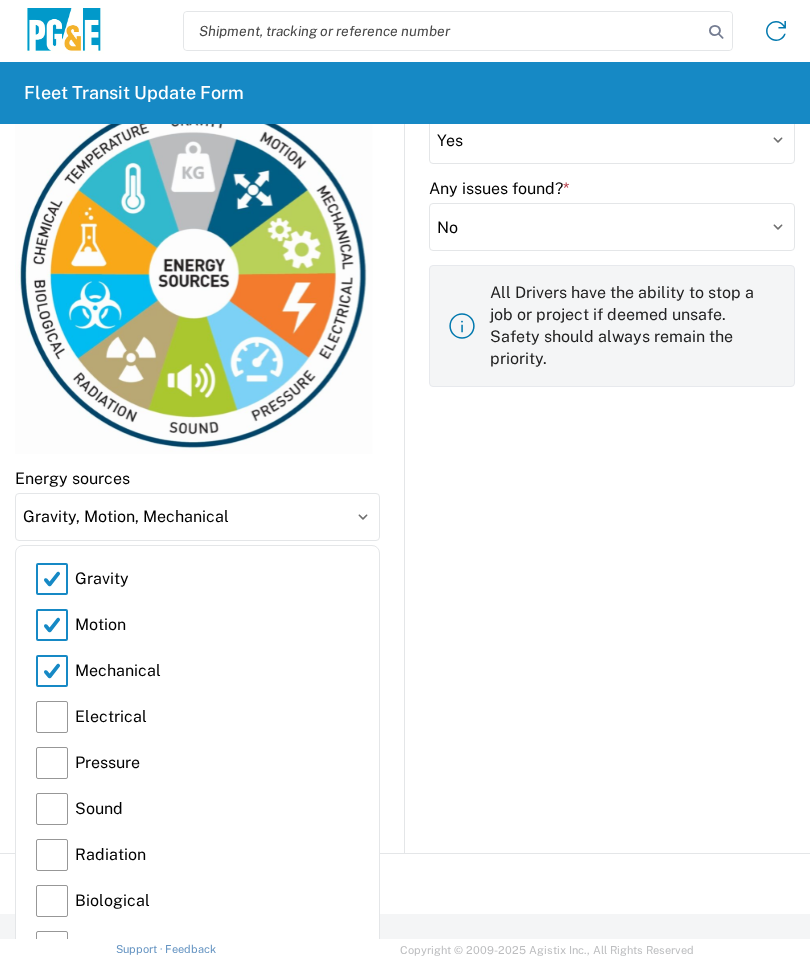 click on "Gravity, Motion, Mechanical" 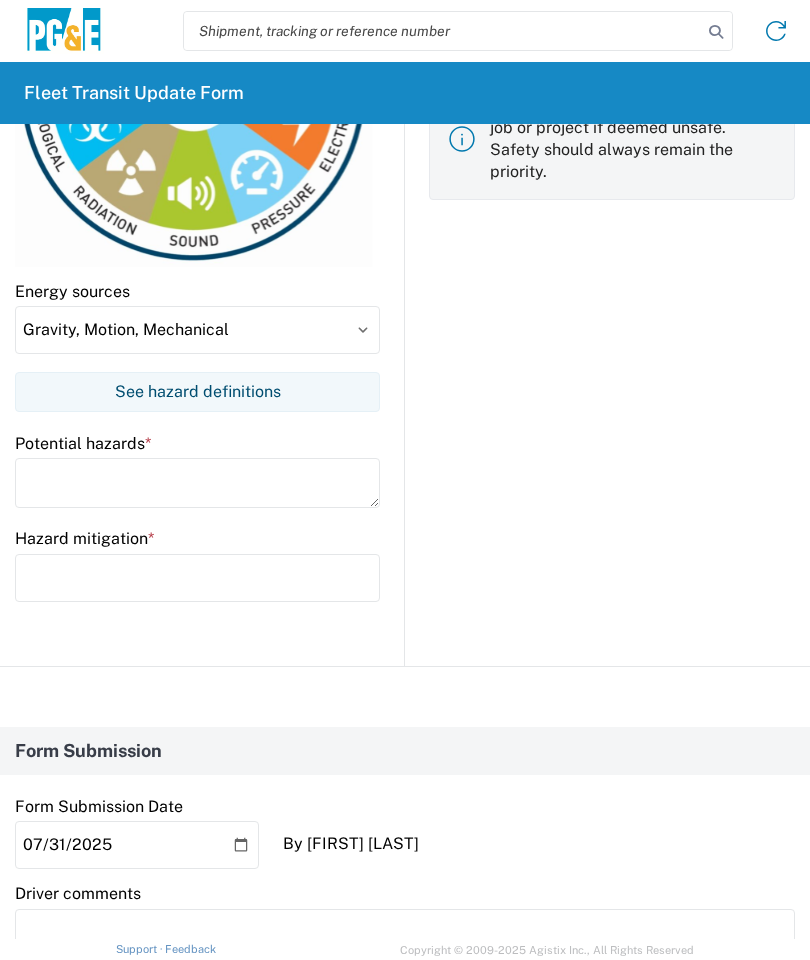 scroll, scrollTop: 1884, scrollLeft: 0, axis: vertical 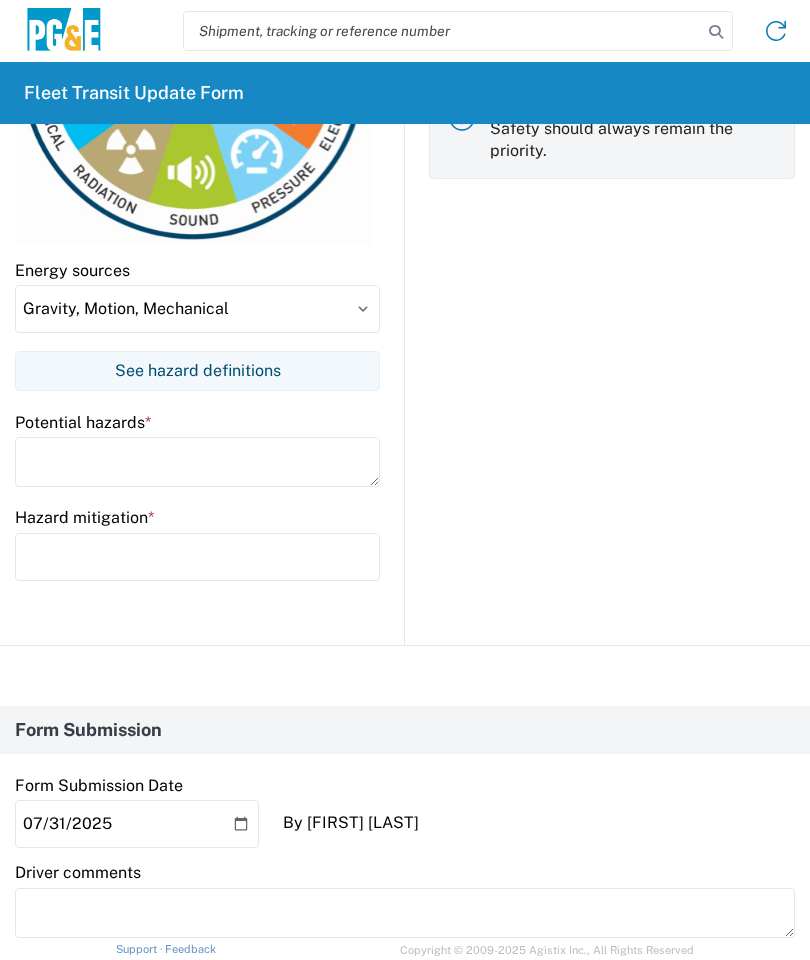 click 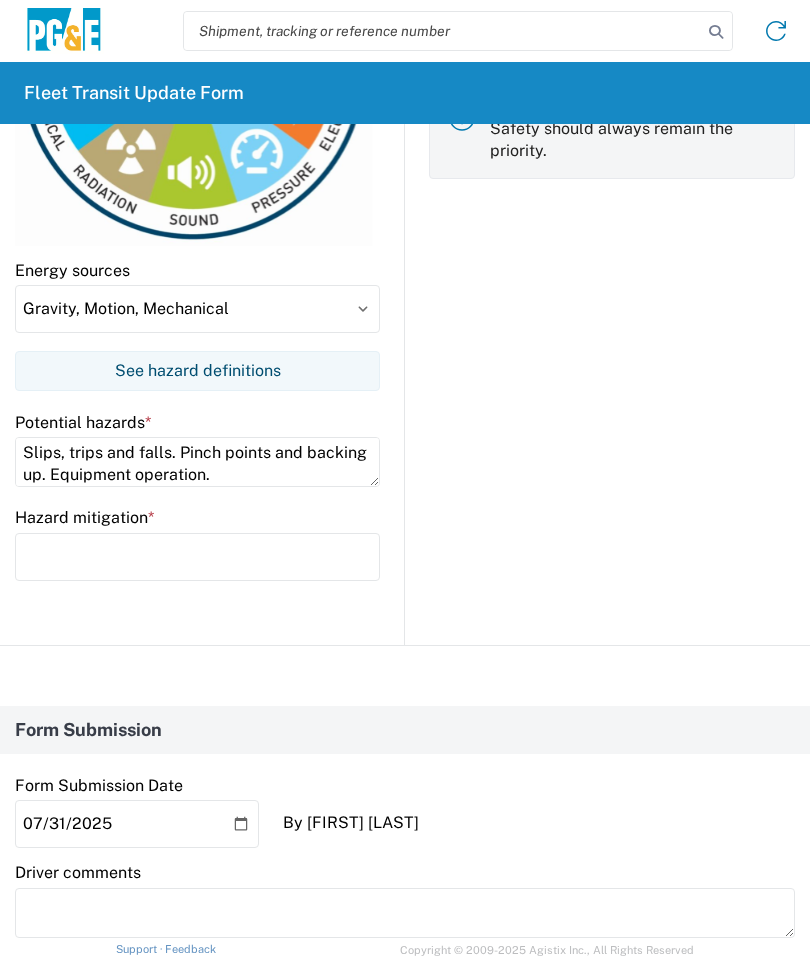 type on "Slips, trips and falls. Pinch points and backing up. Equipment operation." 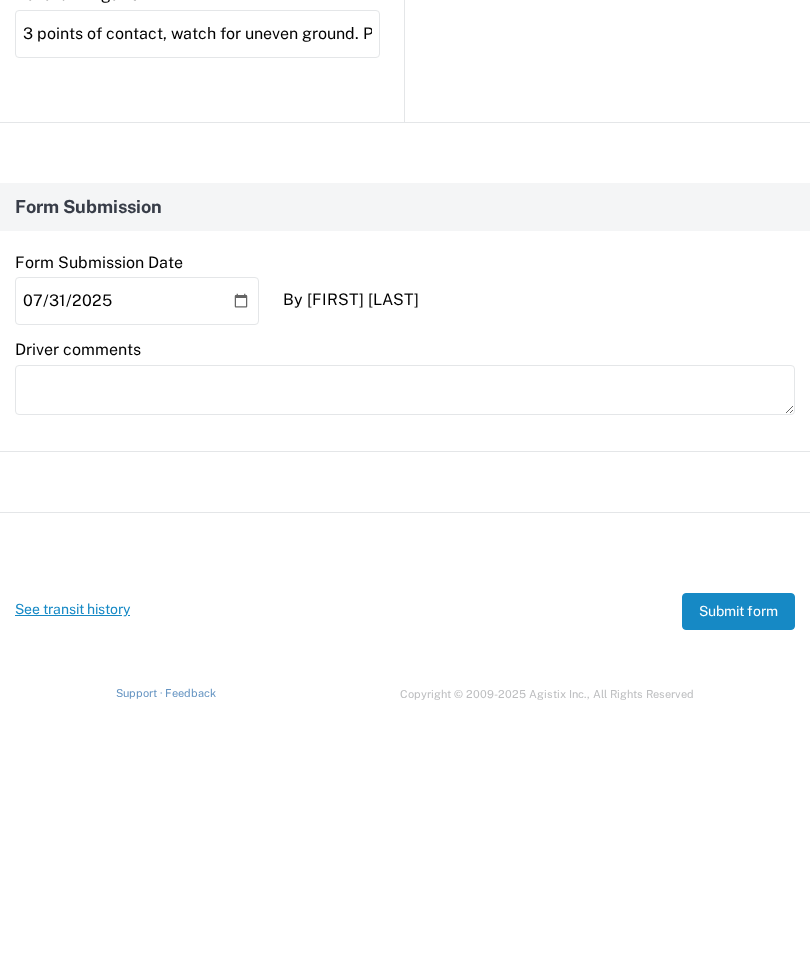 scroll, scrollTop: 2150, scrollLeft: 0, axis: vertical 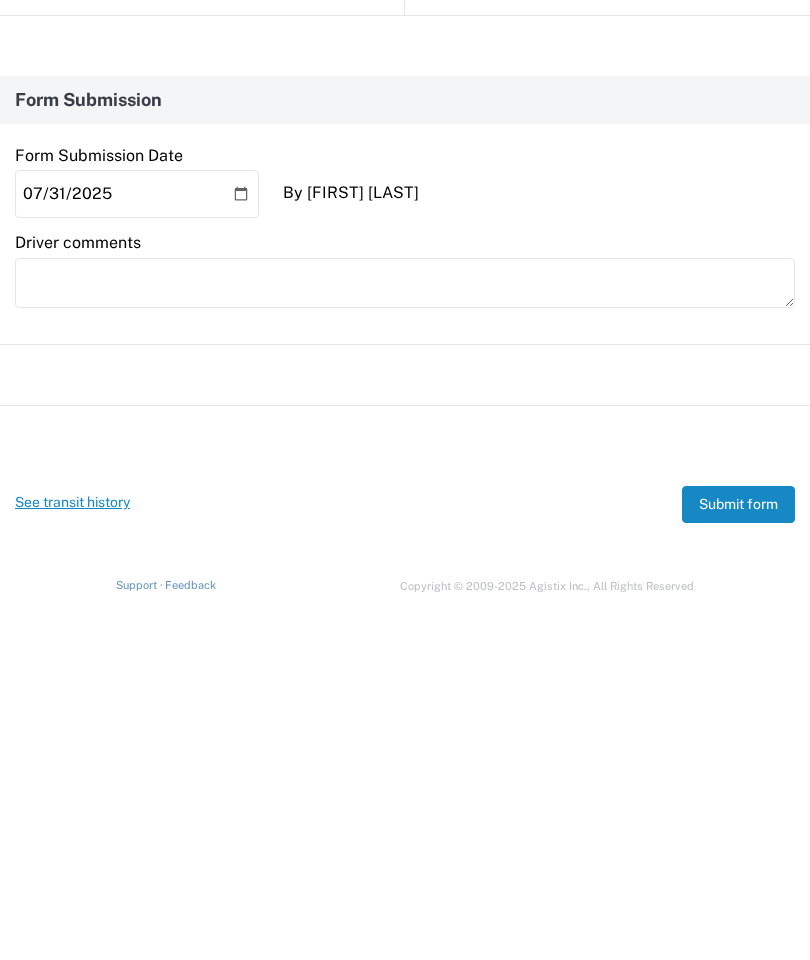 type on "3 points of contact, watch for uneven ground. Pay attention to hands when using chain binders. Use a spotter and operate equipment from operators seat." 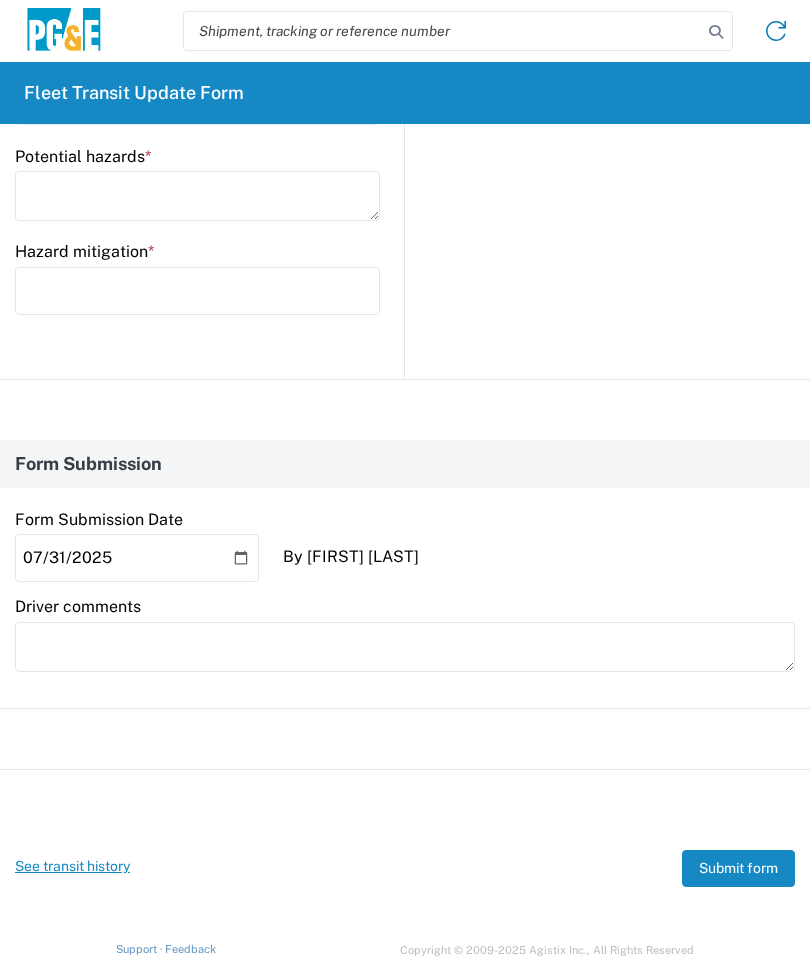 scroll, scrollTop: 0, scrollLeft: 0, axis: both 